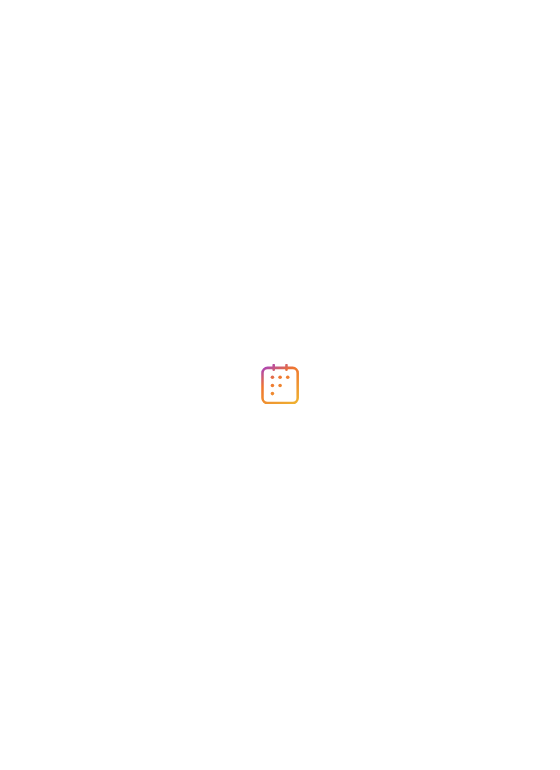 scroll, scrollTop: 0, scrollLeft: 0, axis: both 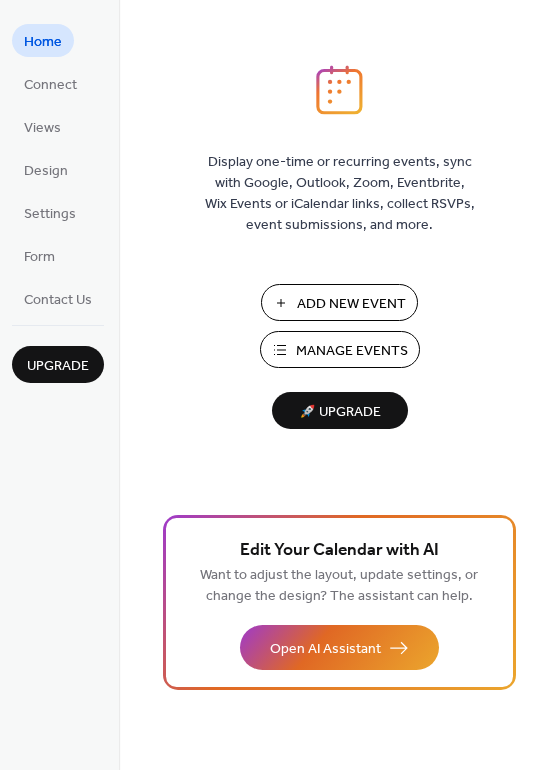 click on "Manage Events" at bounding box center (352, 351) 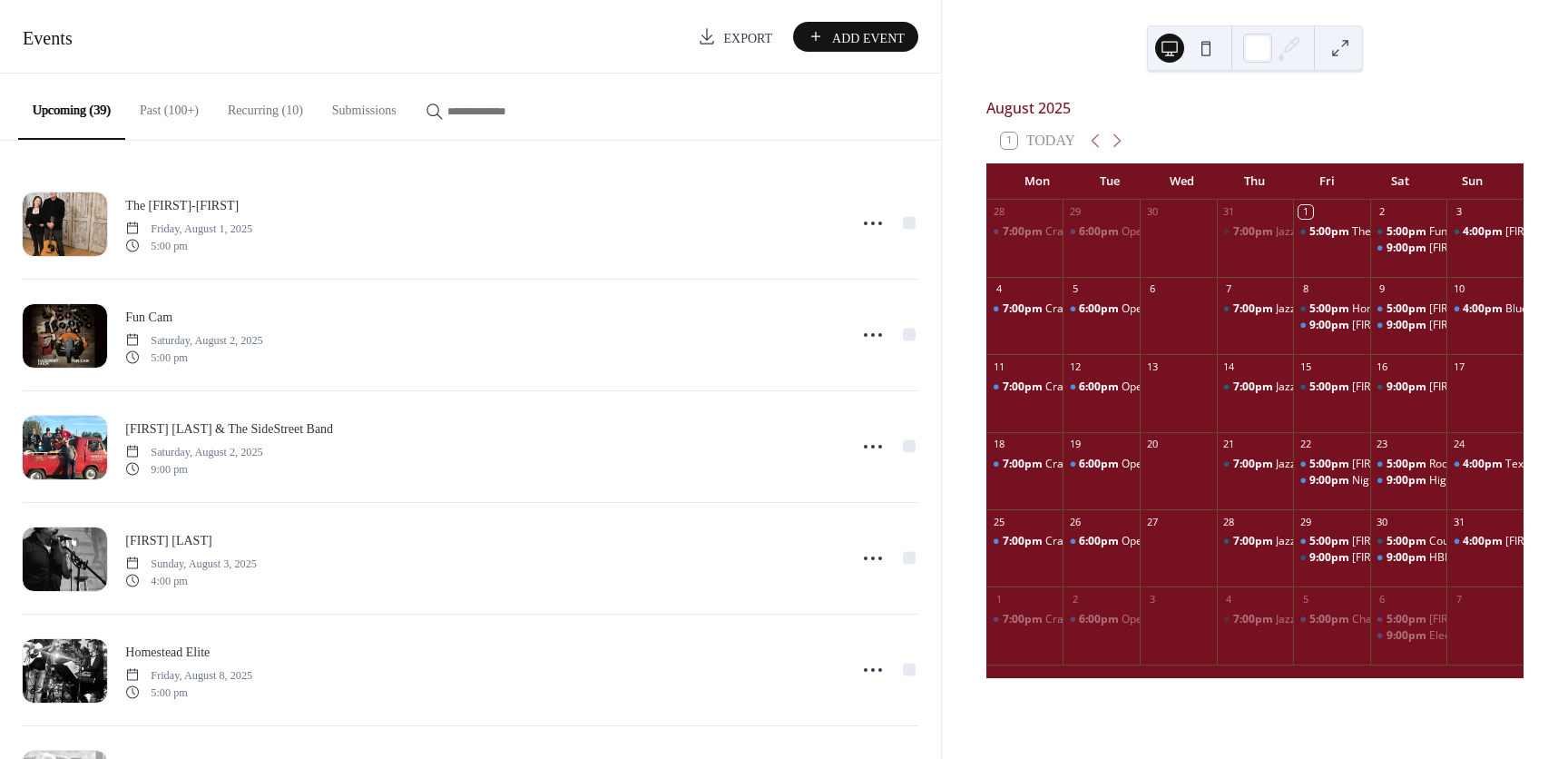 scroll, scrollTop: 0, scrollLeft: 0, axis: both 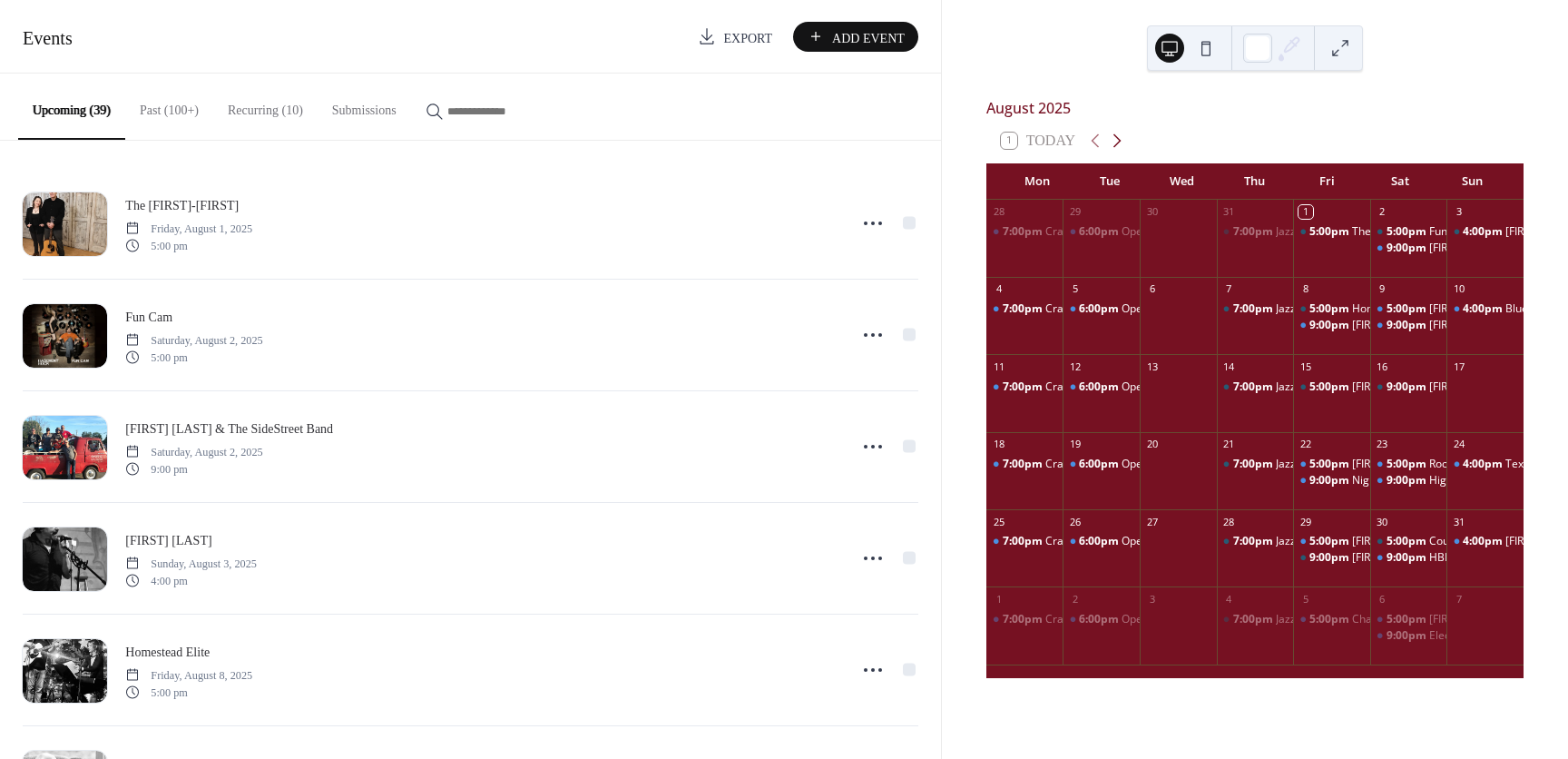 click 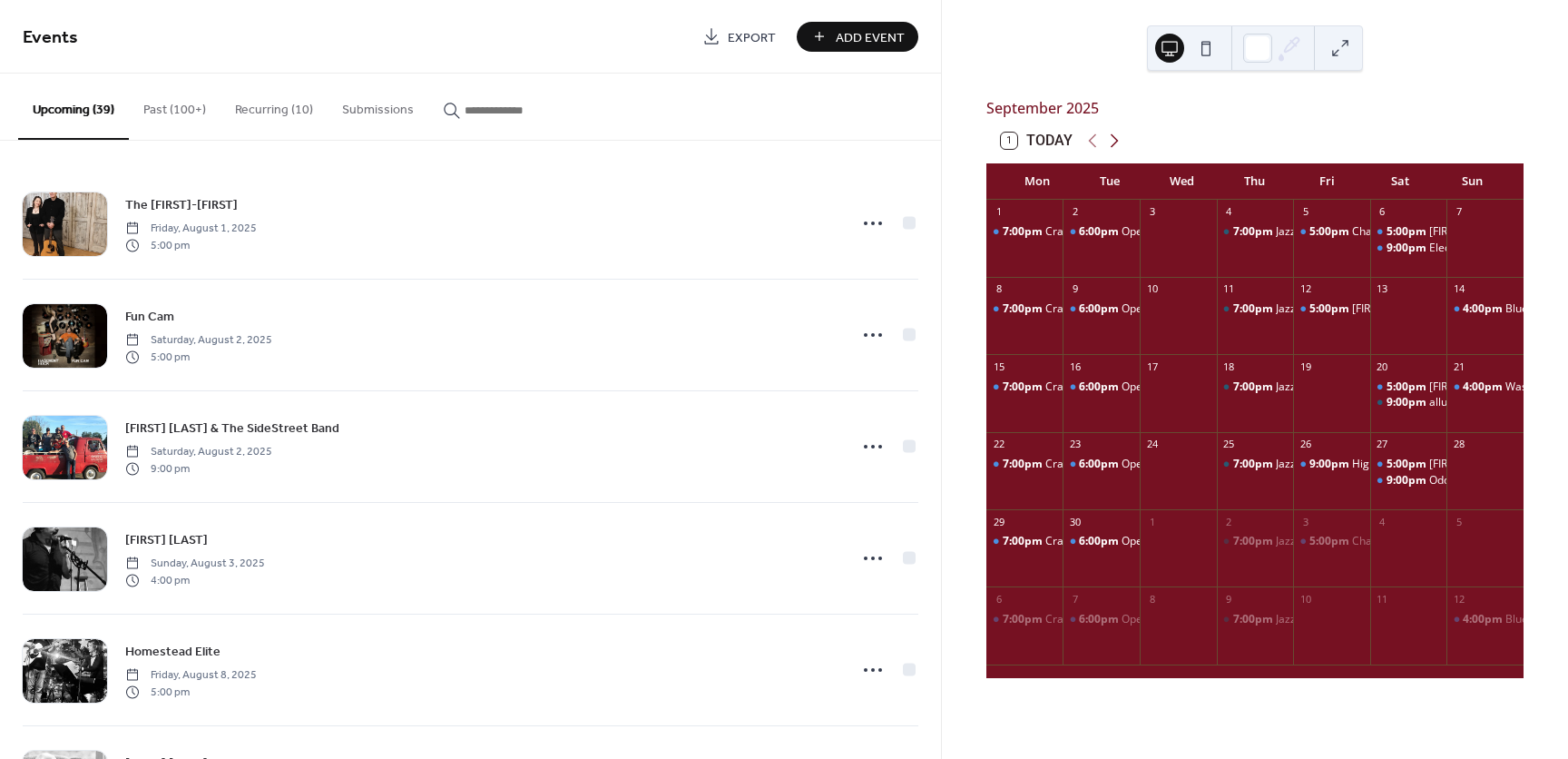 click 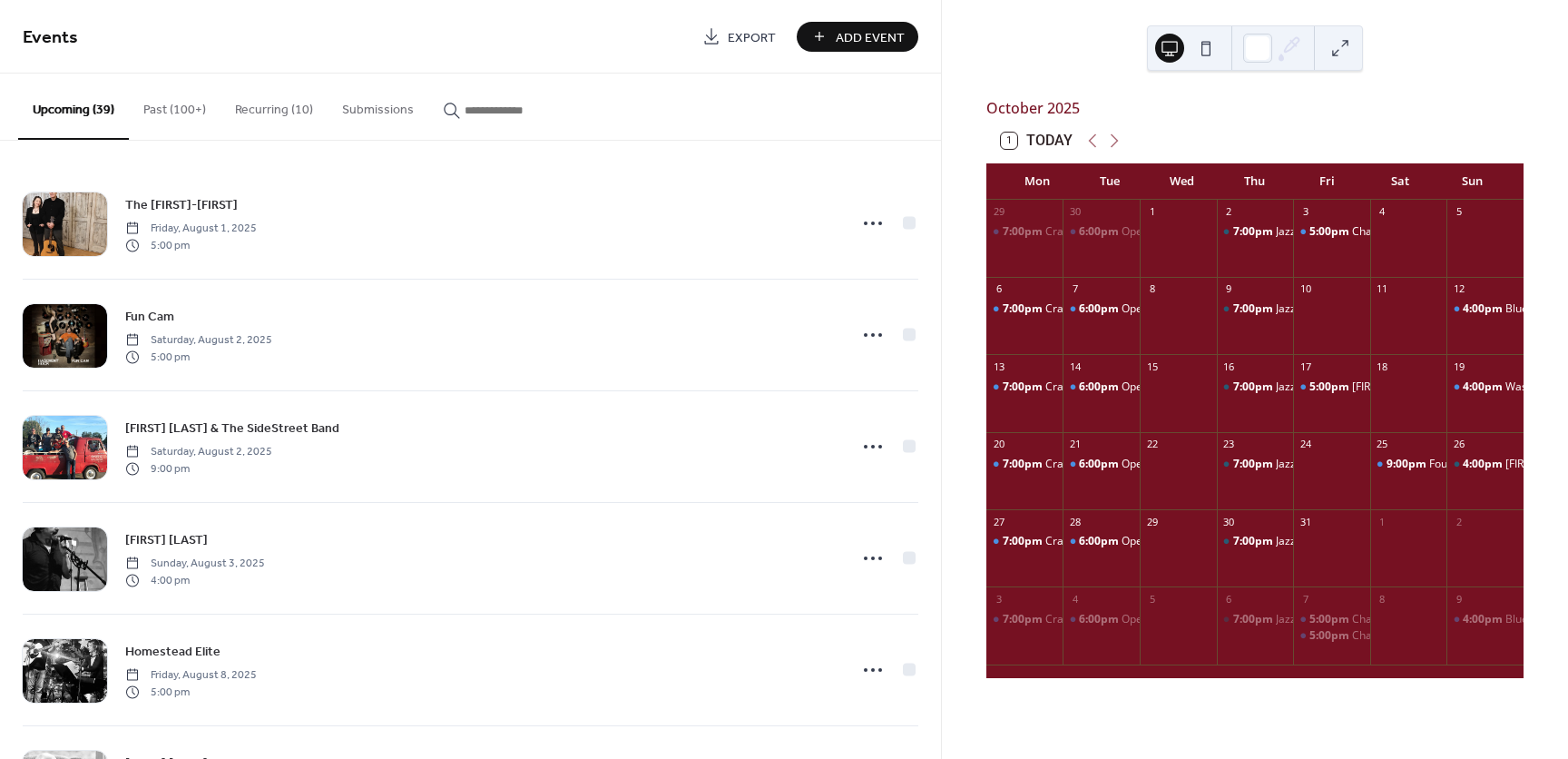 click on "10" at bounding box center (1305, 289) 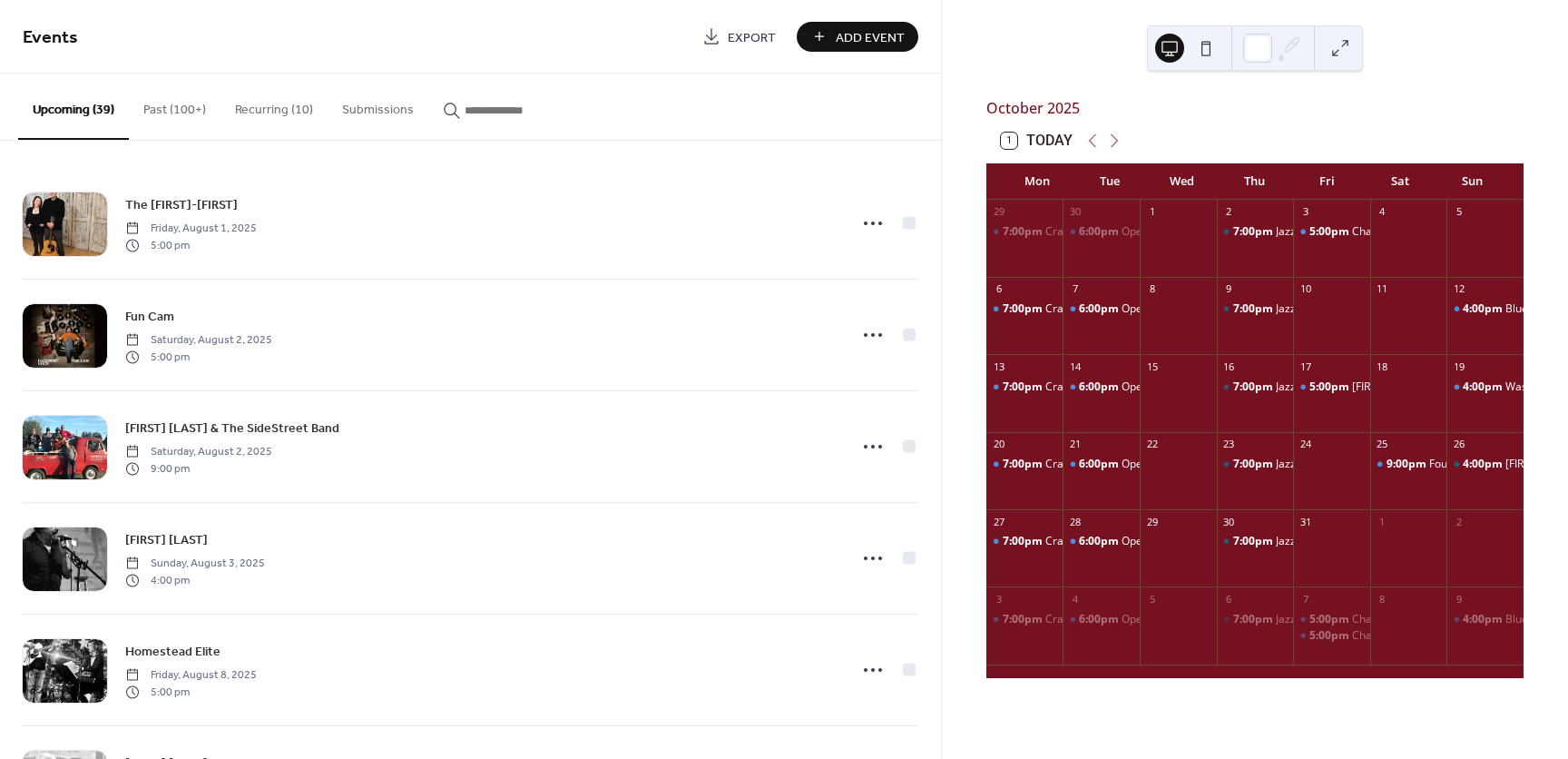 click at bounding box center (519, 110) 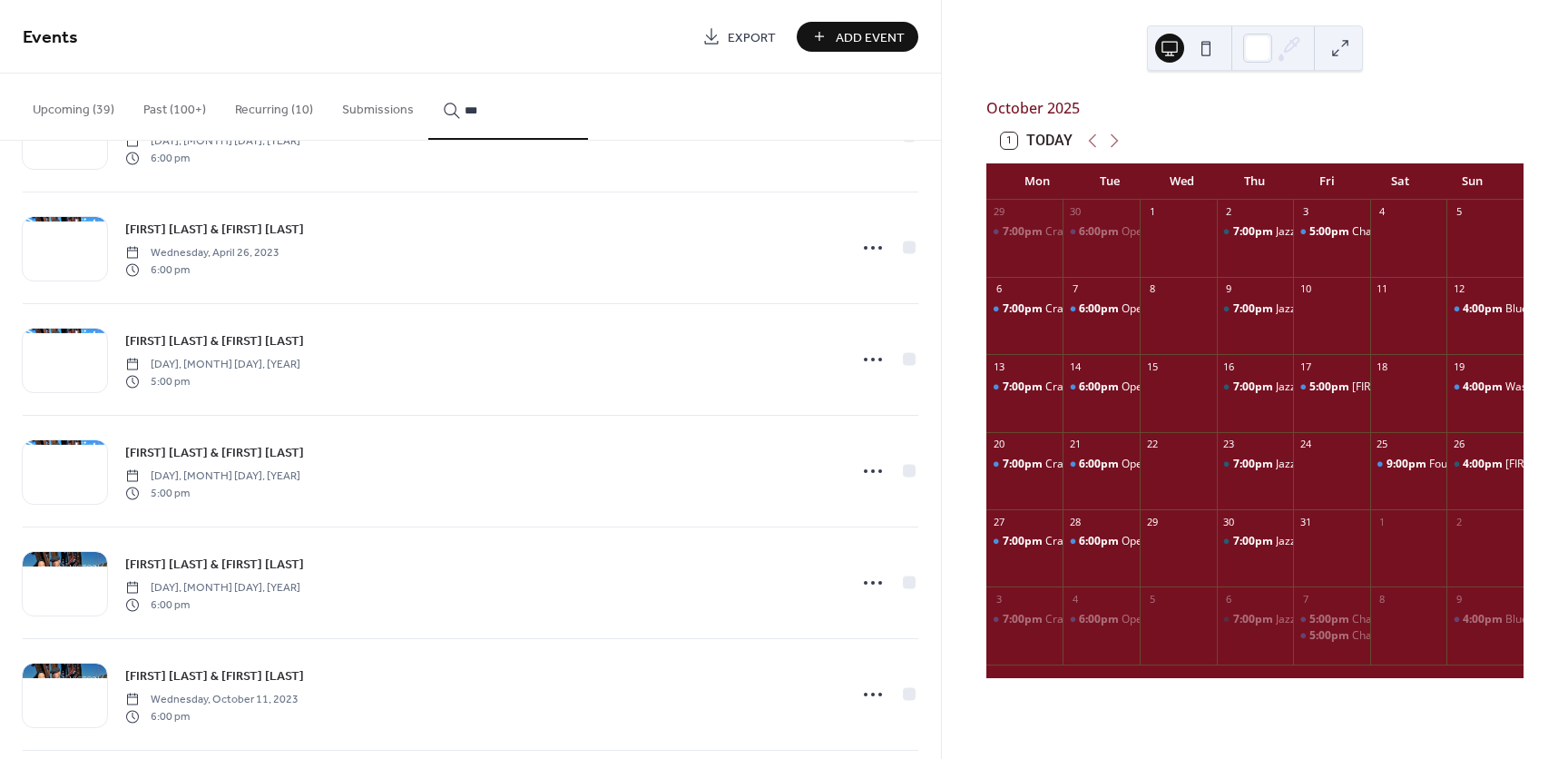 scroll, scrollTop: 3632, scrollLeft: 0, axis: vertical 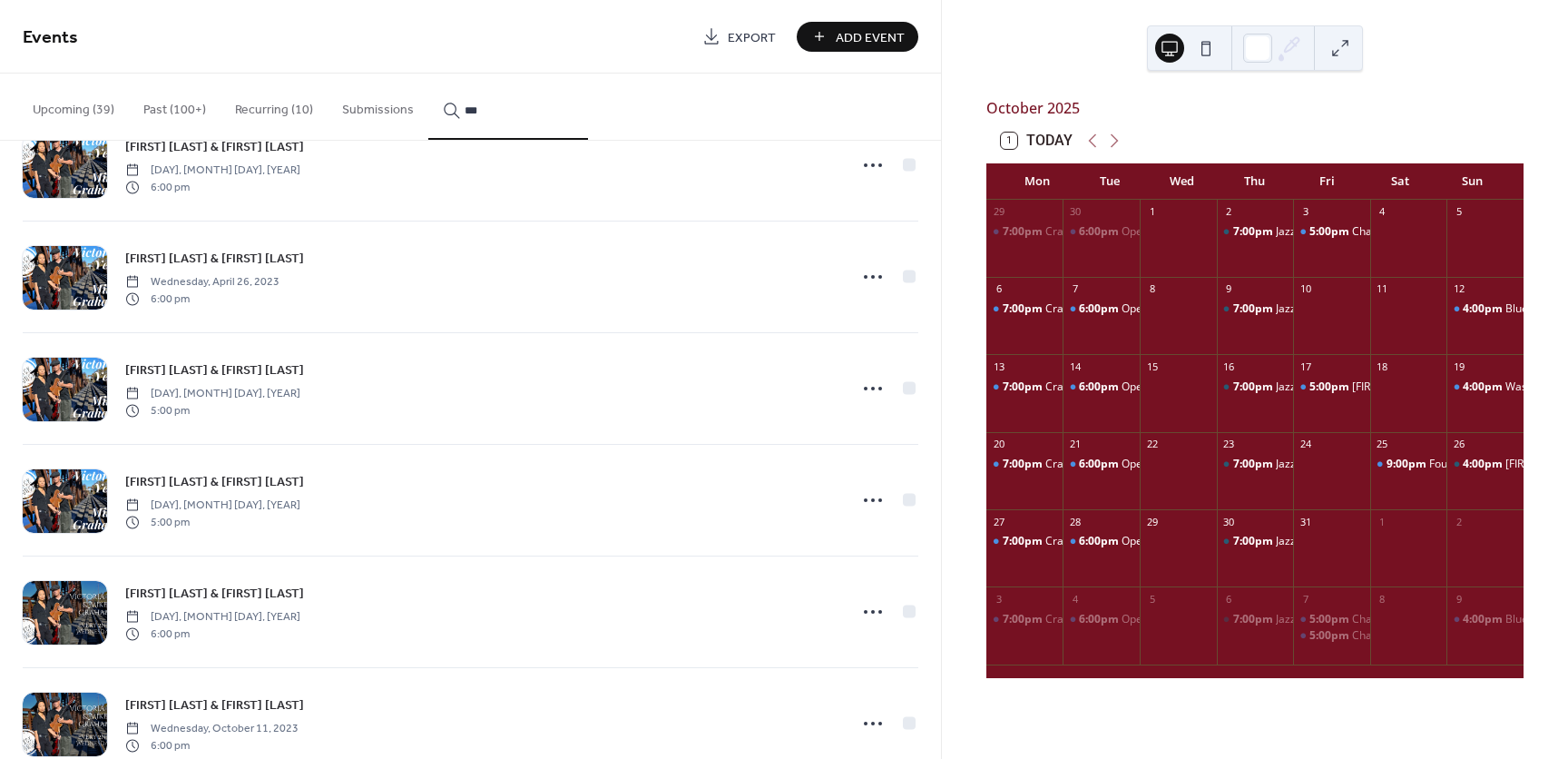 type on "***" 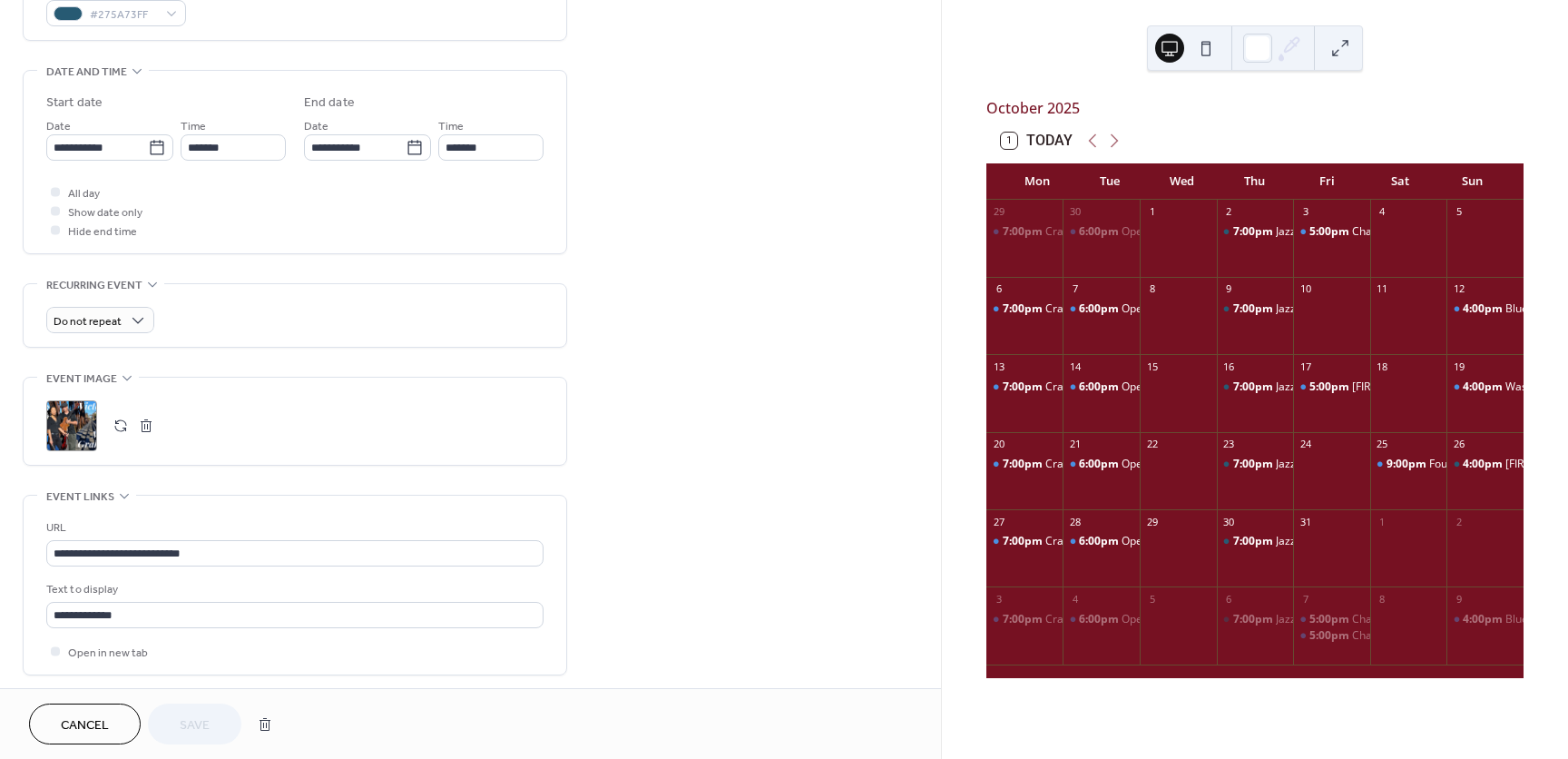 scroll, scrollTop: 545, scrollLeft: 0, axis: vertical 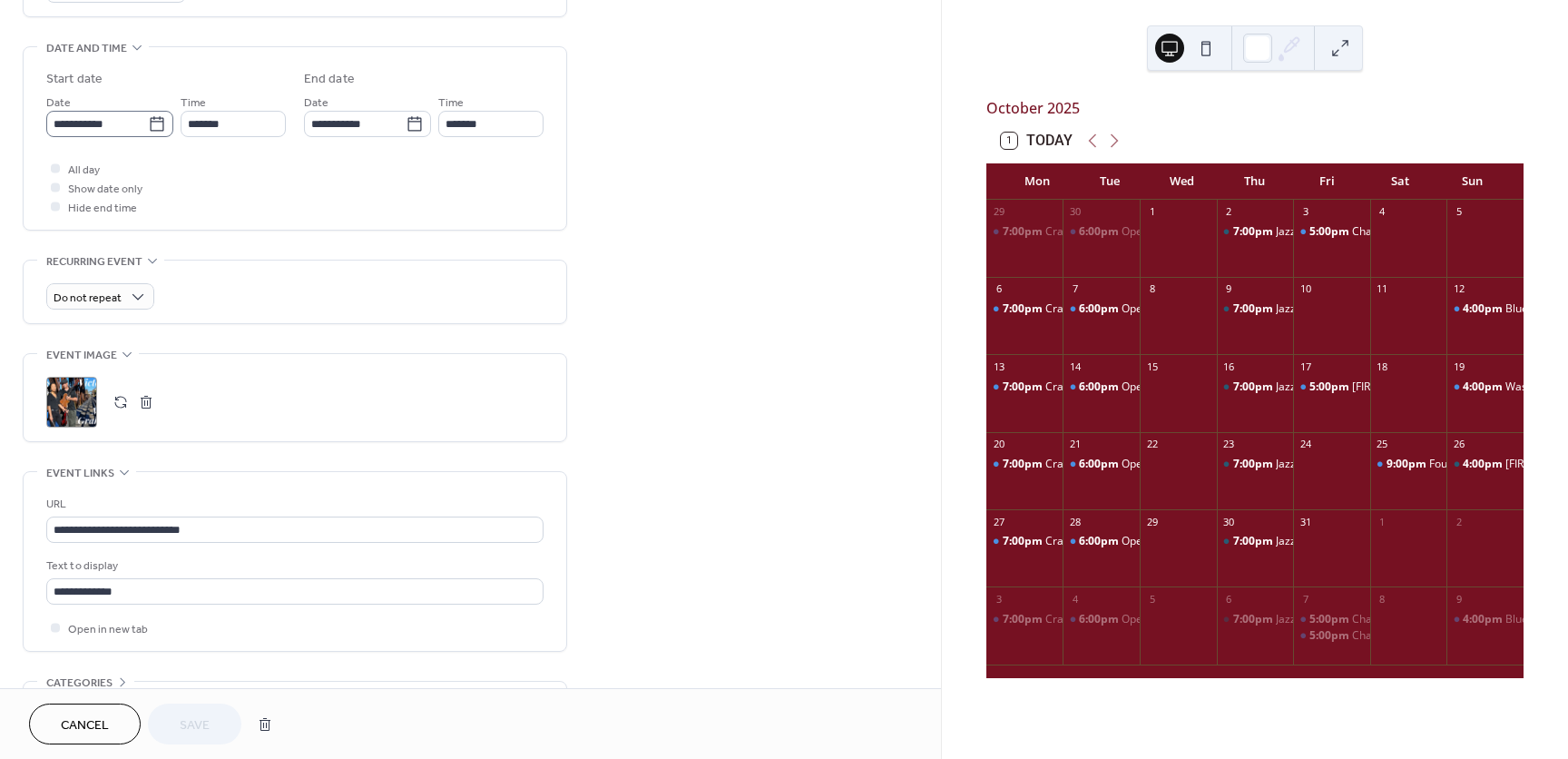 click 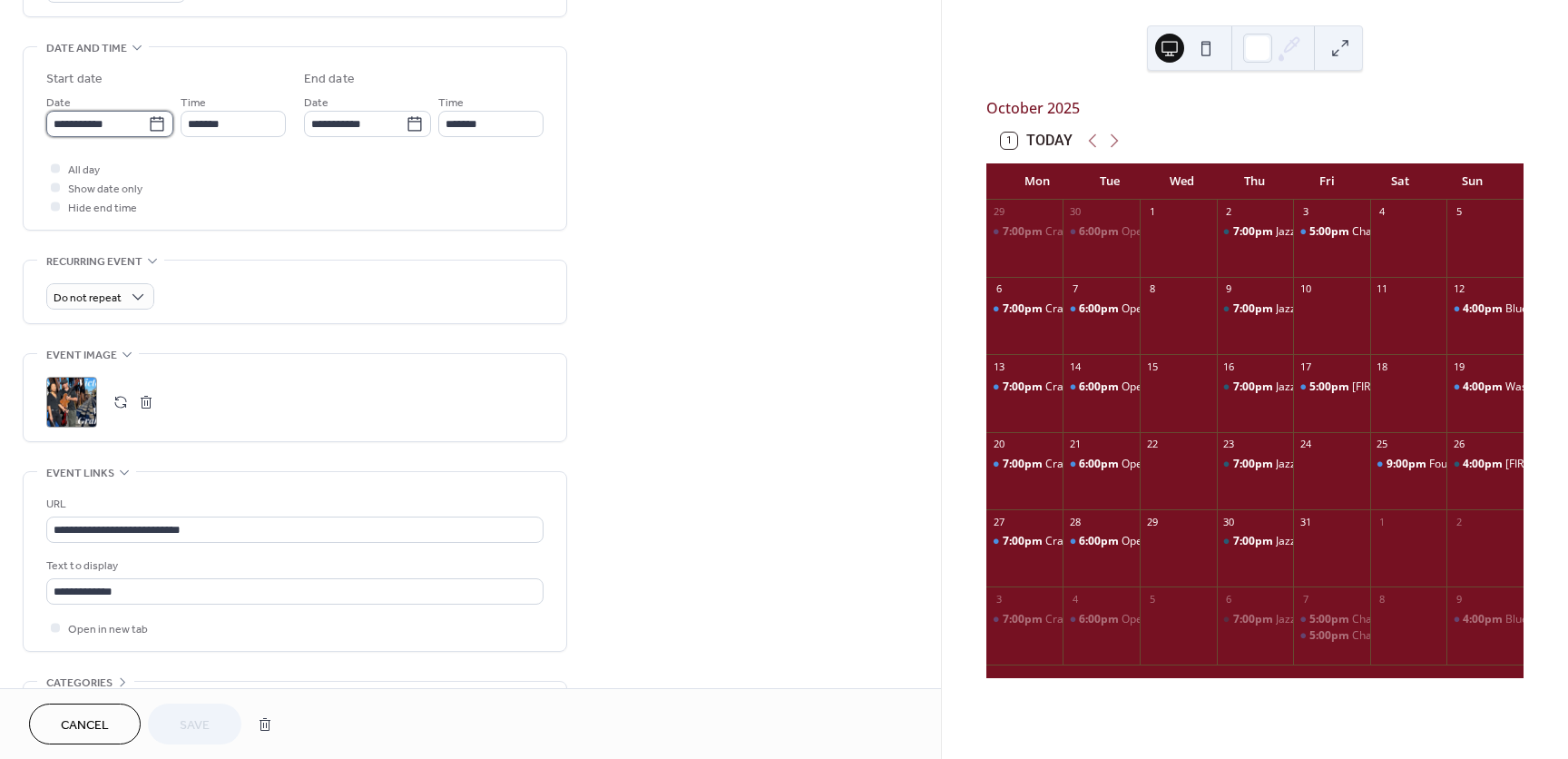 click on "**********" at bounding box center (97, 123) 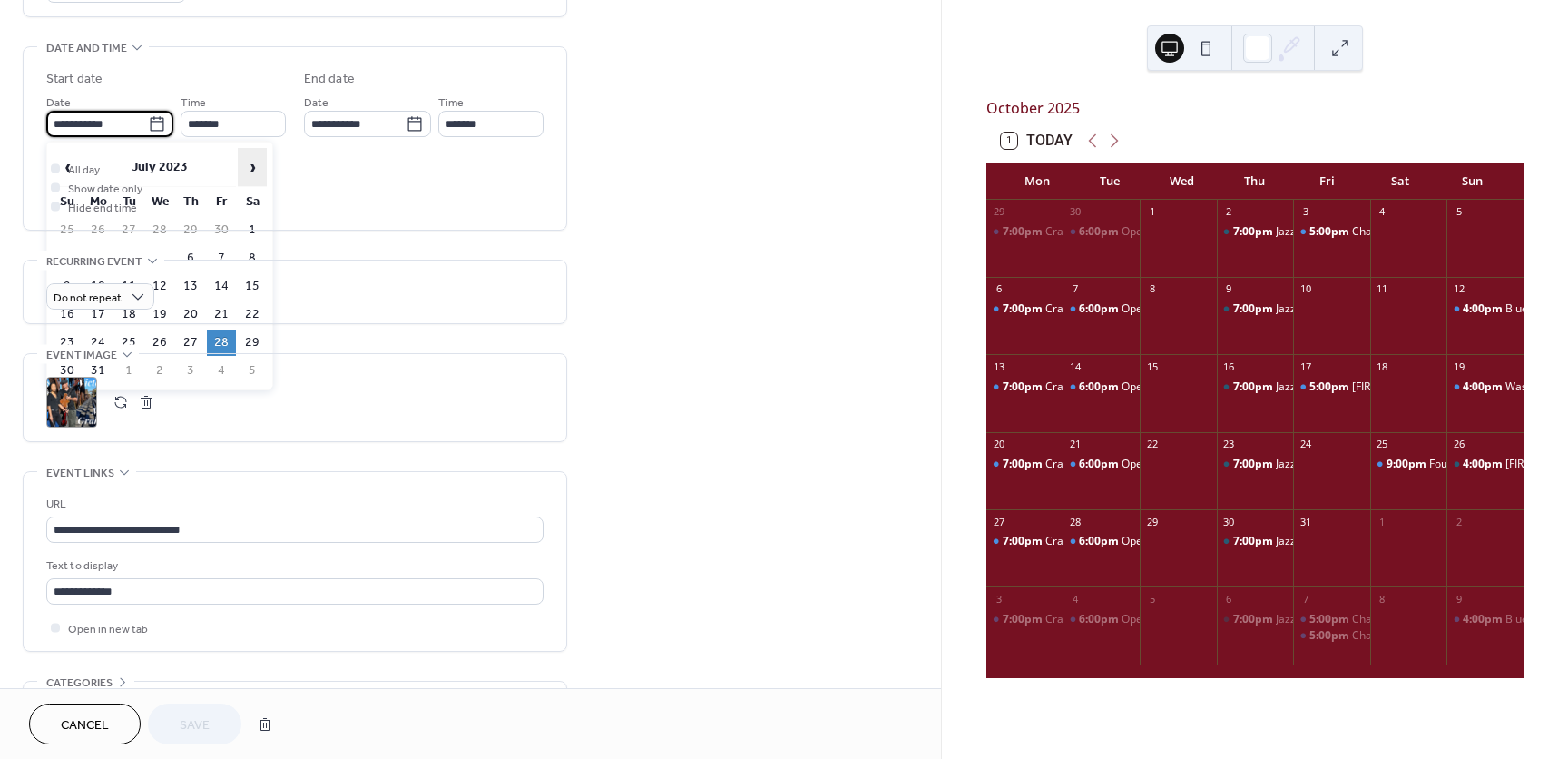 click on "›" at bounding box center [252, 167] 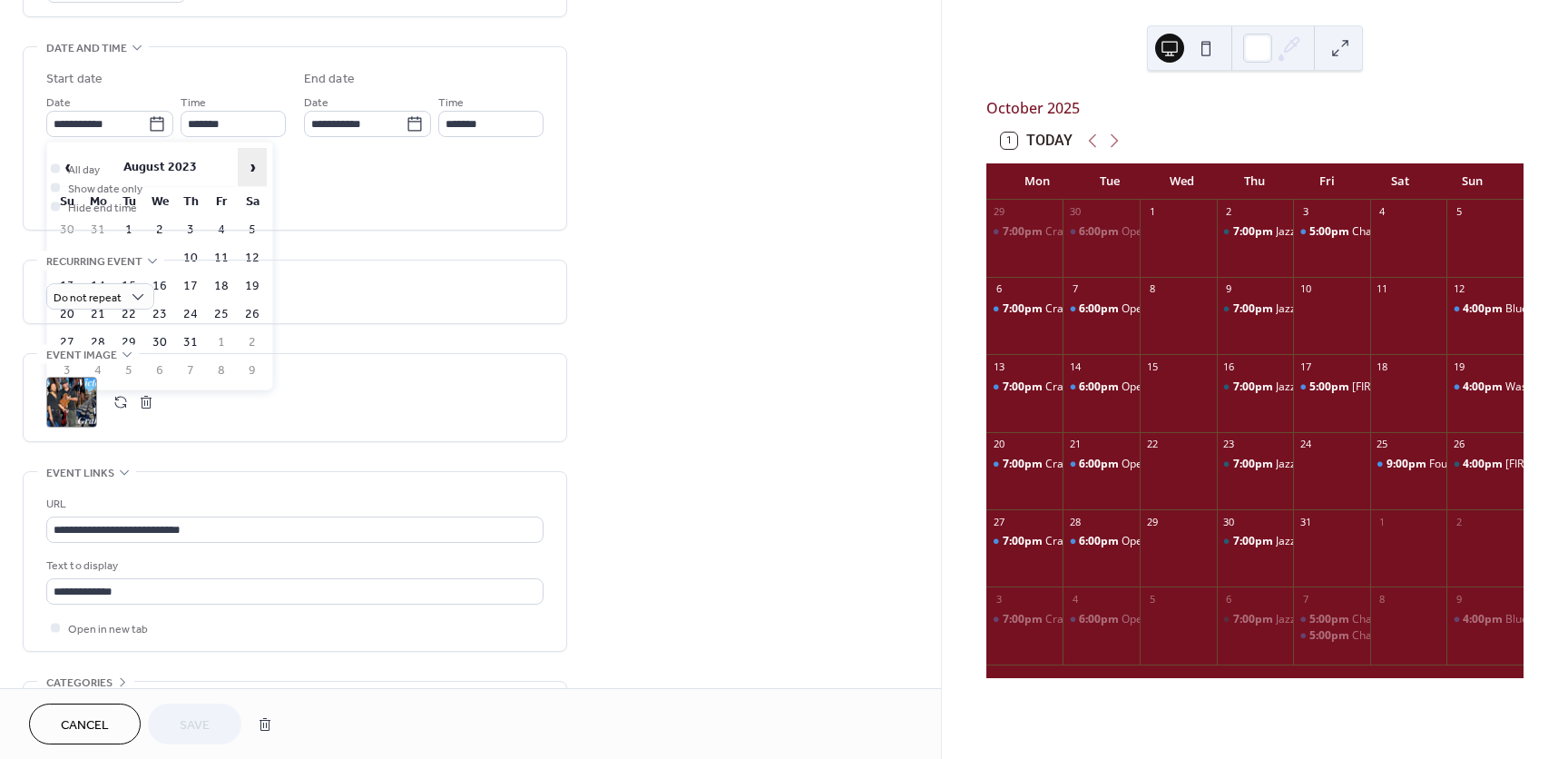 click on "›" at bounding box center [252, 167] 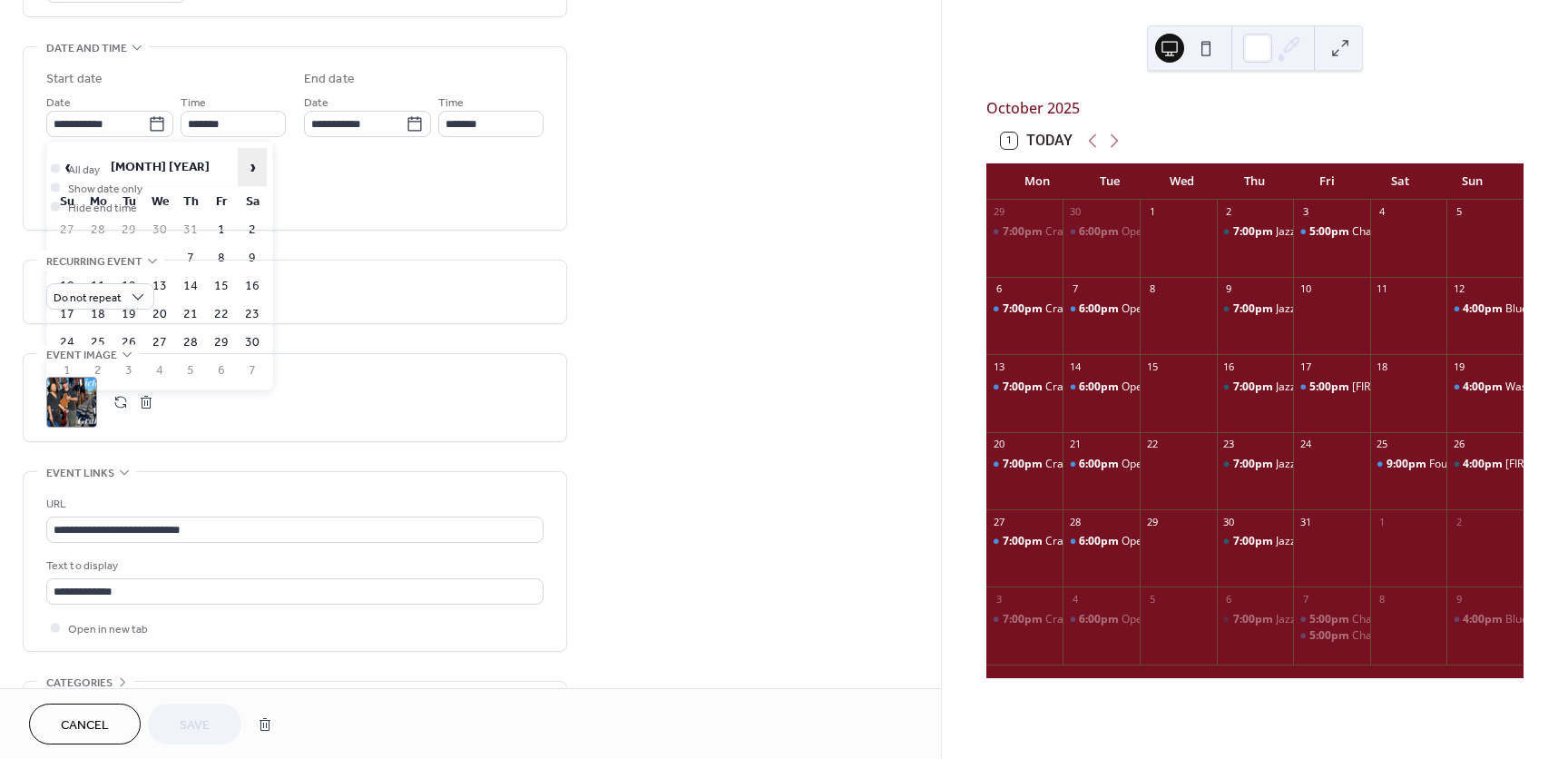 click on "›" at bounding box center [252, 167] 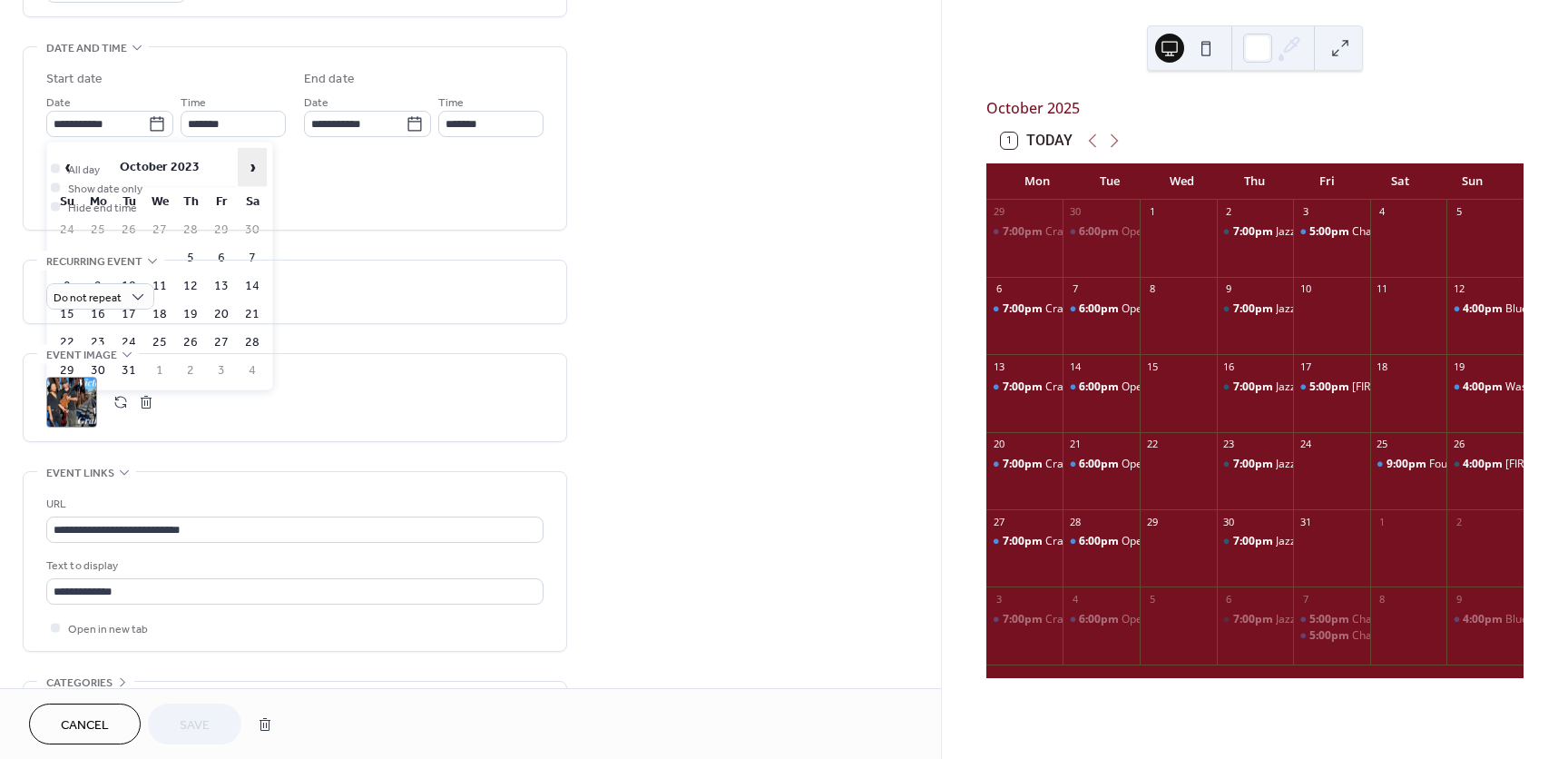 click on "›" at bounding box center [252, 167] 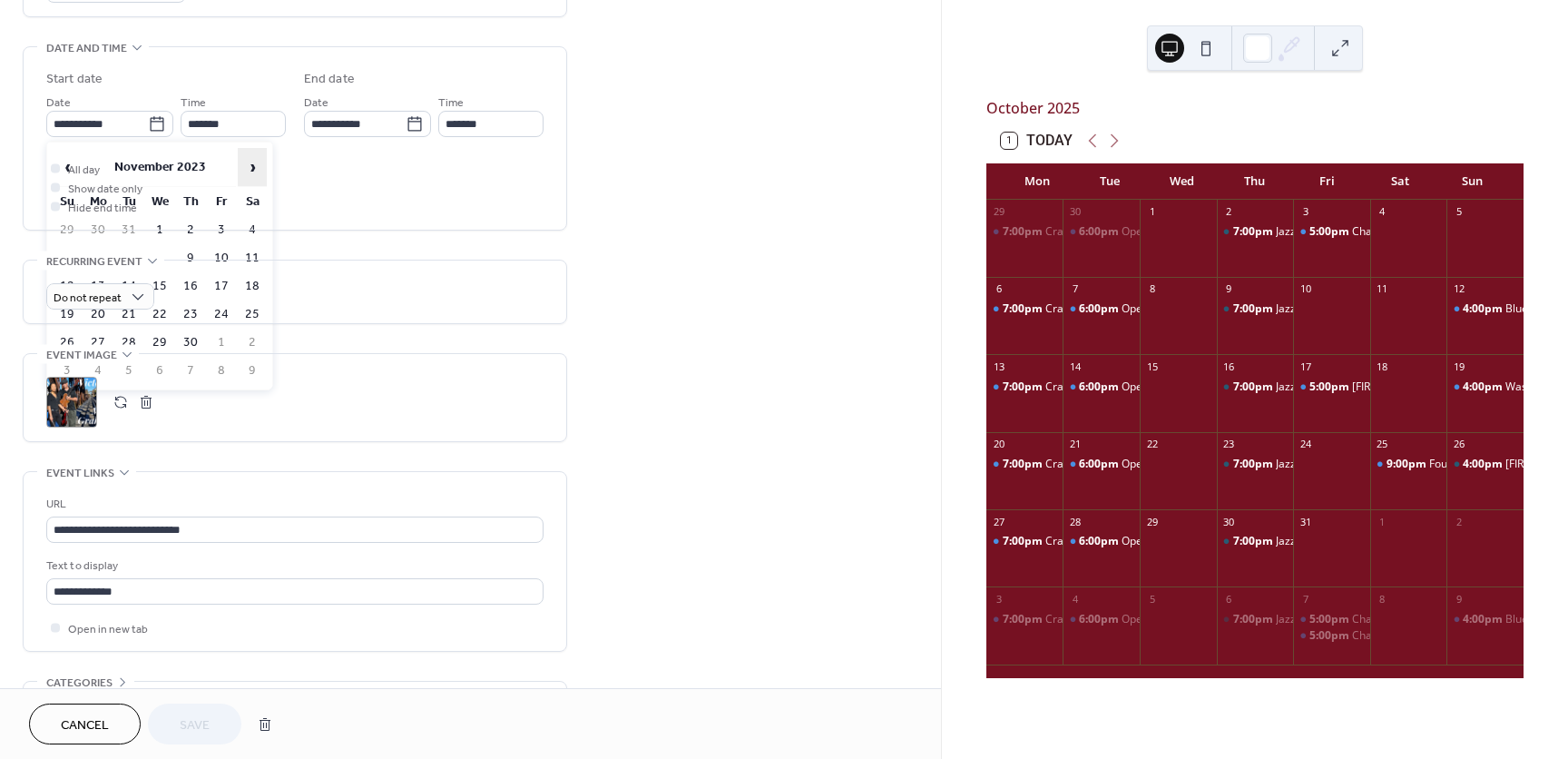 click on "›" at bounding box center [252, 167] 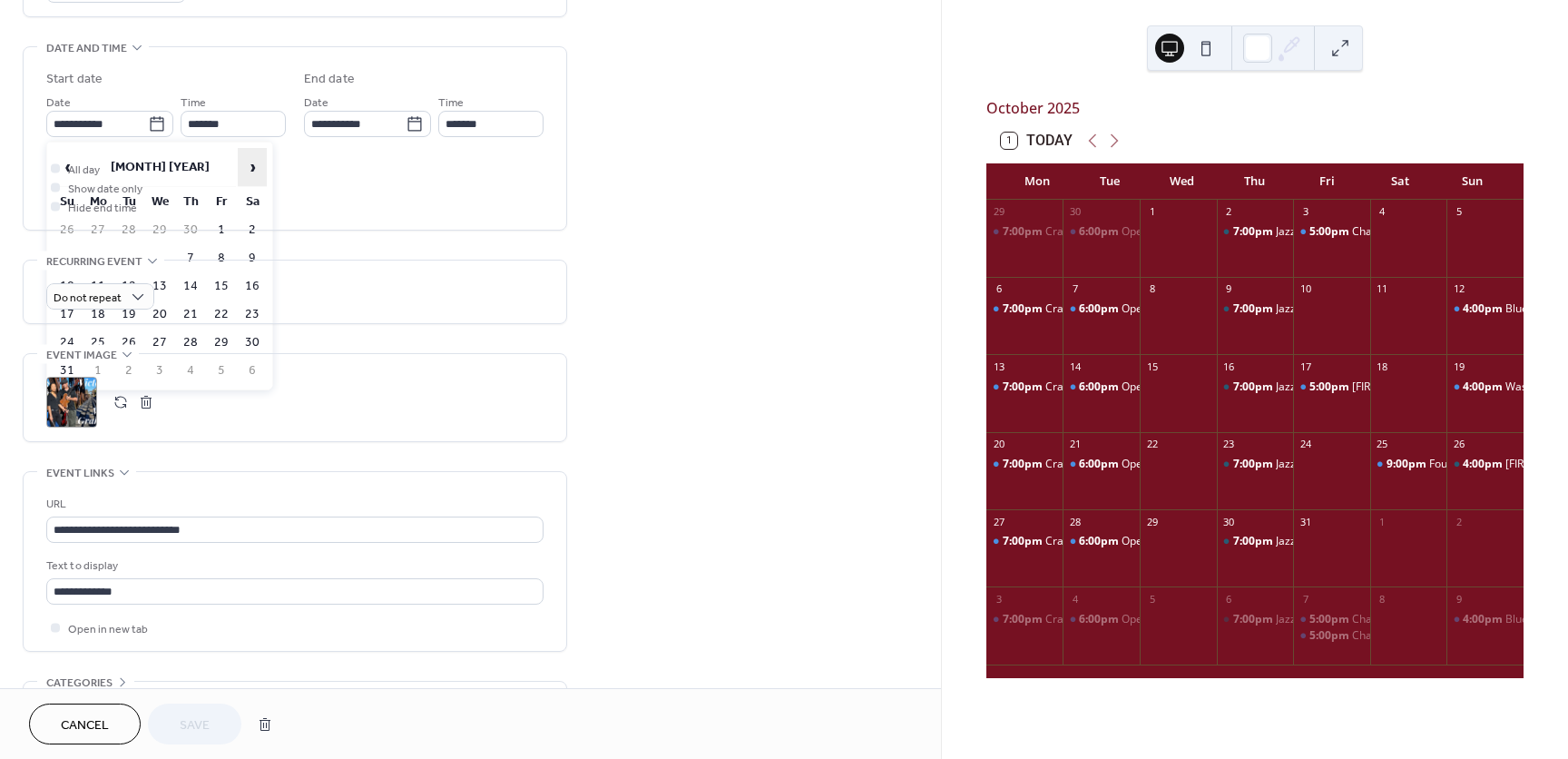 click on "›" at bounding box center [252, 167] 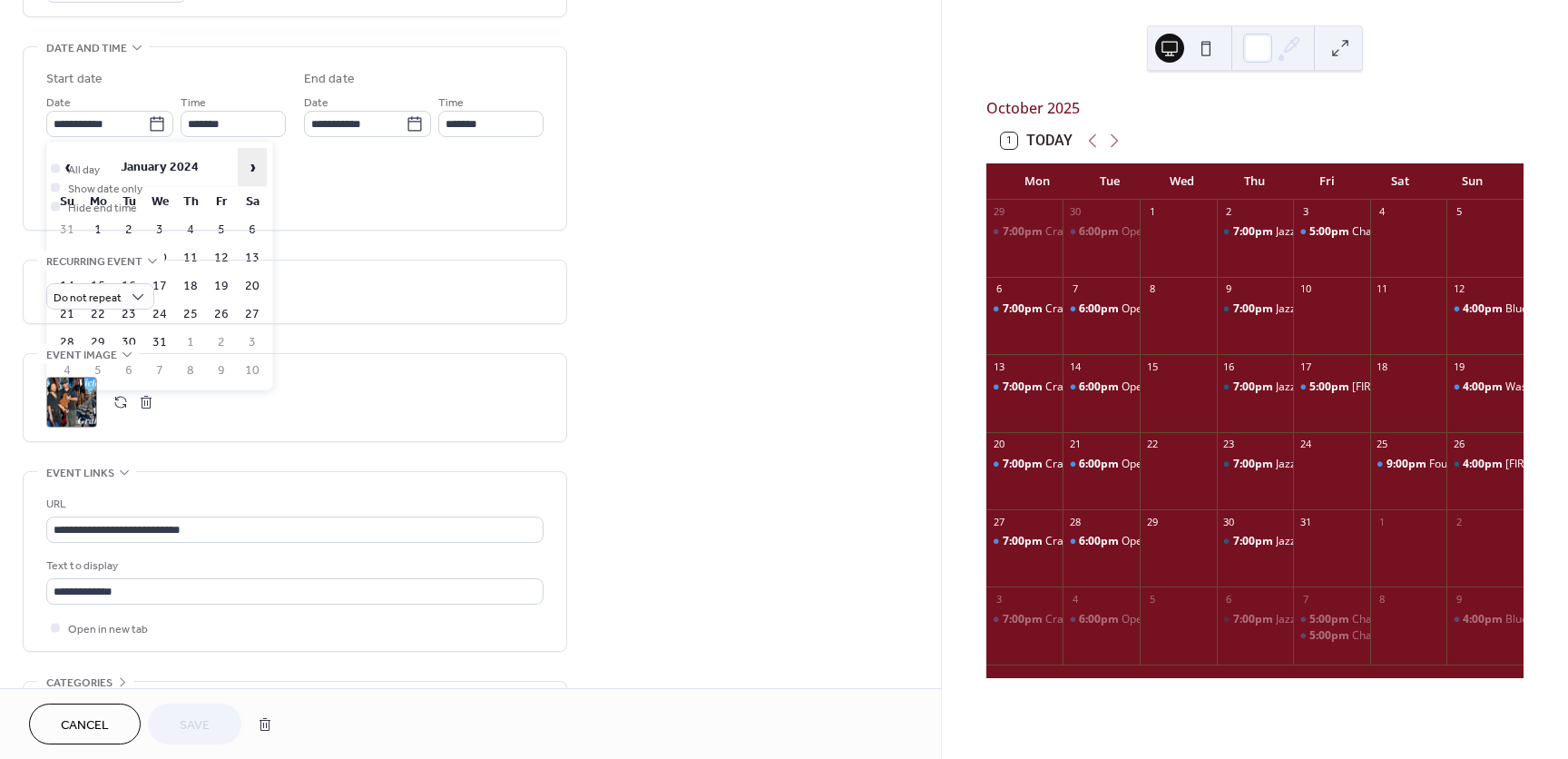 click on "›" at bounding box center (252, 167) 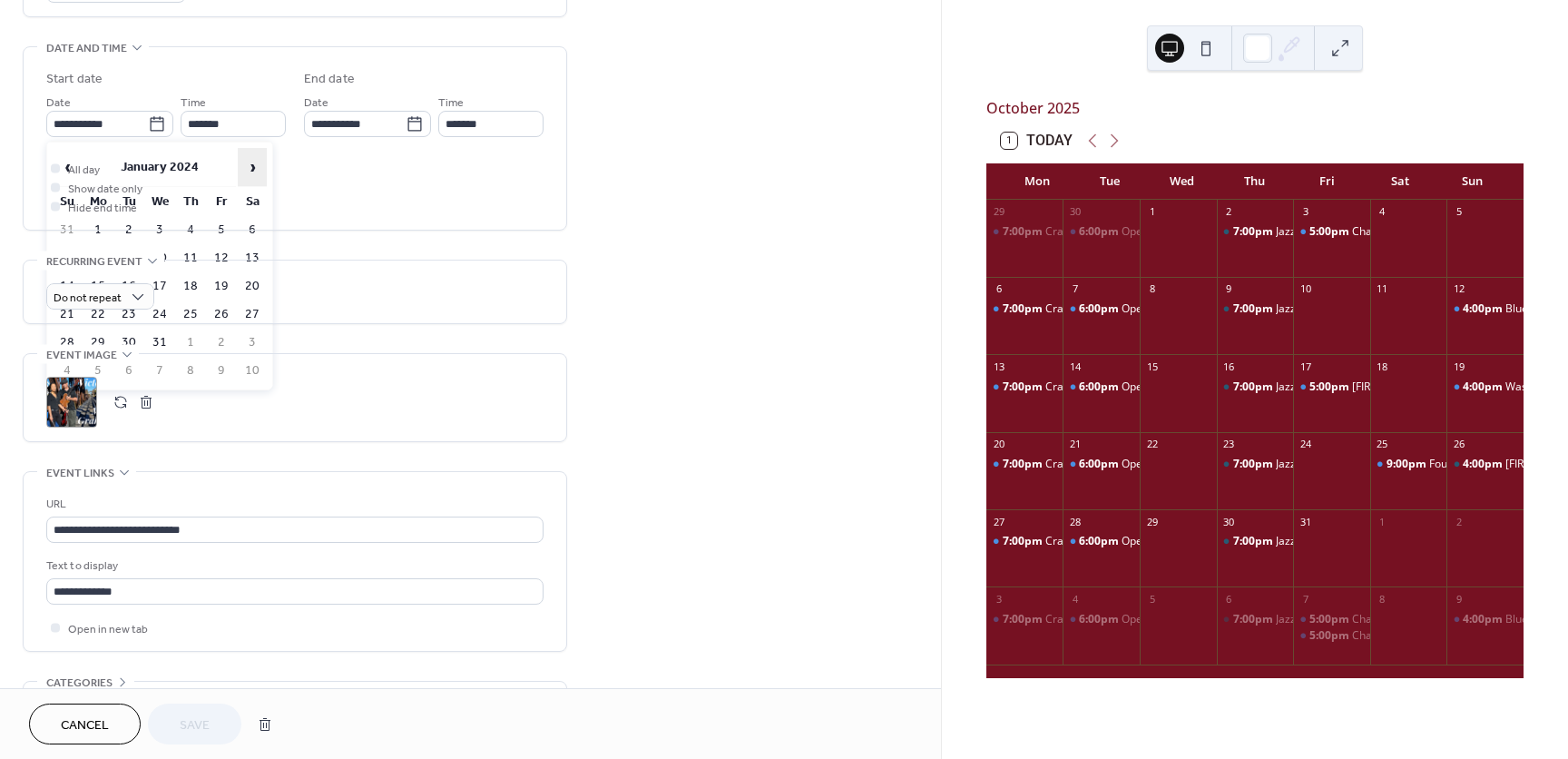click on "›" at bounding box center (252, 167) 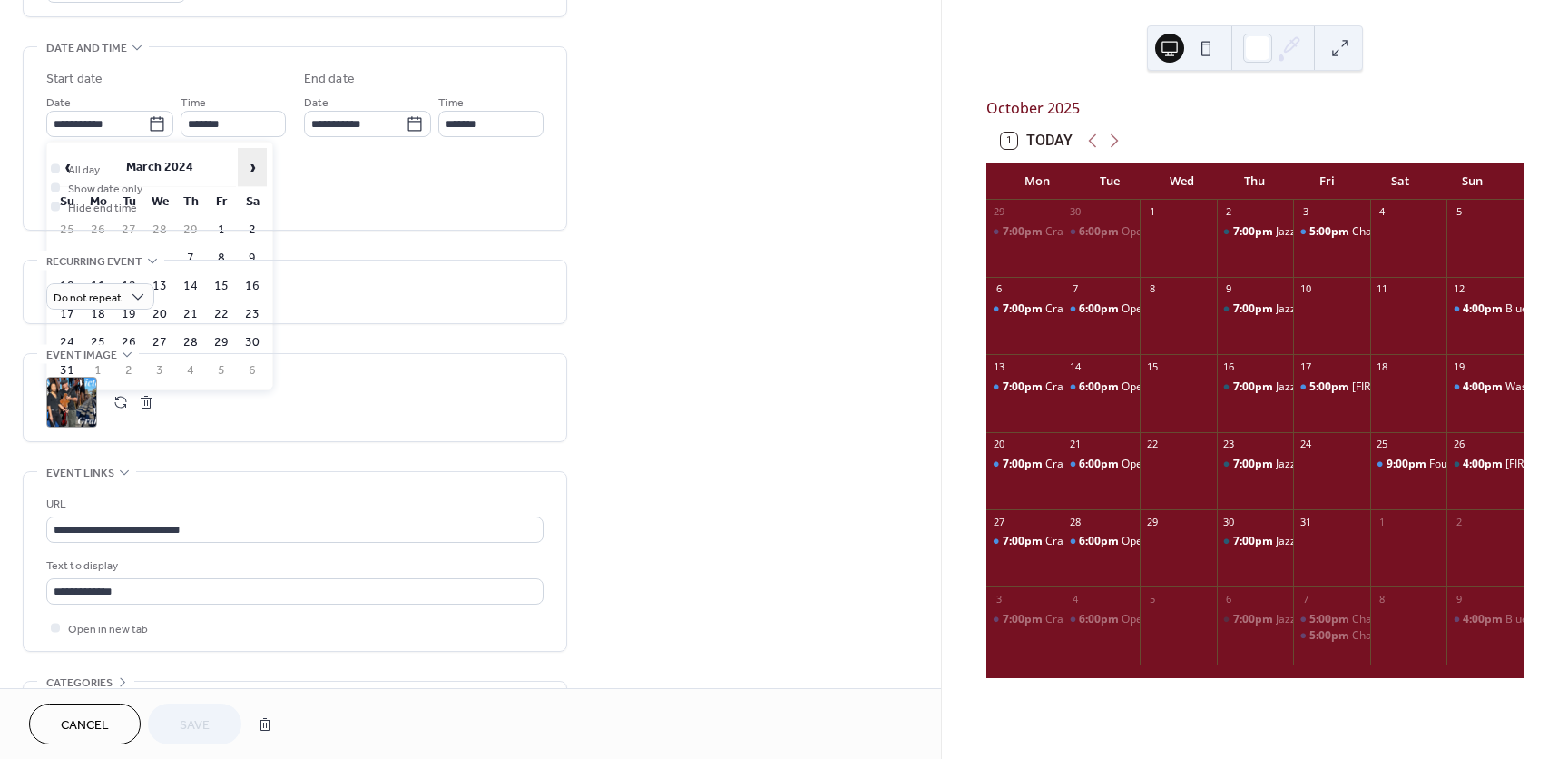 click on "›" at bounding box center (252, 167) 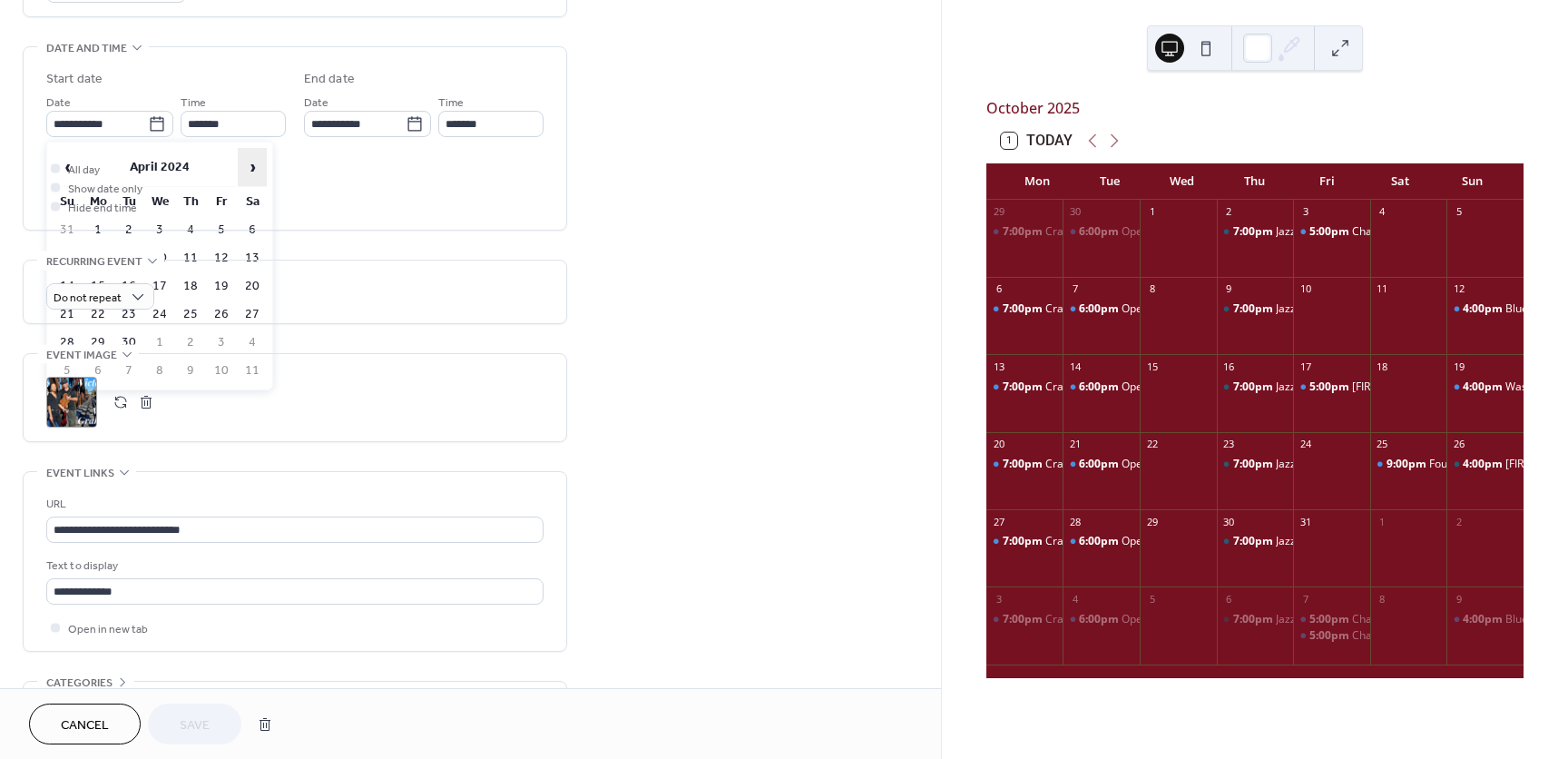 click on "›" at bounding box center [252, 167] 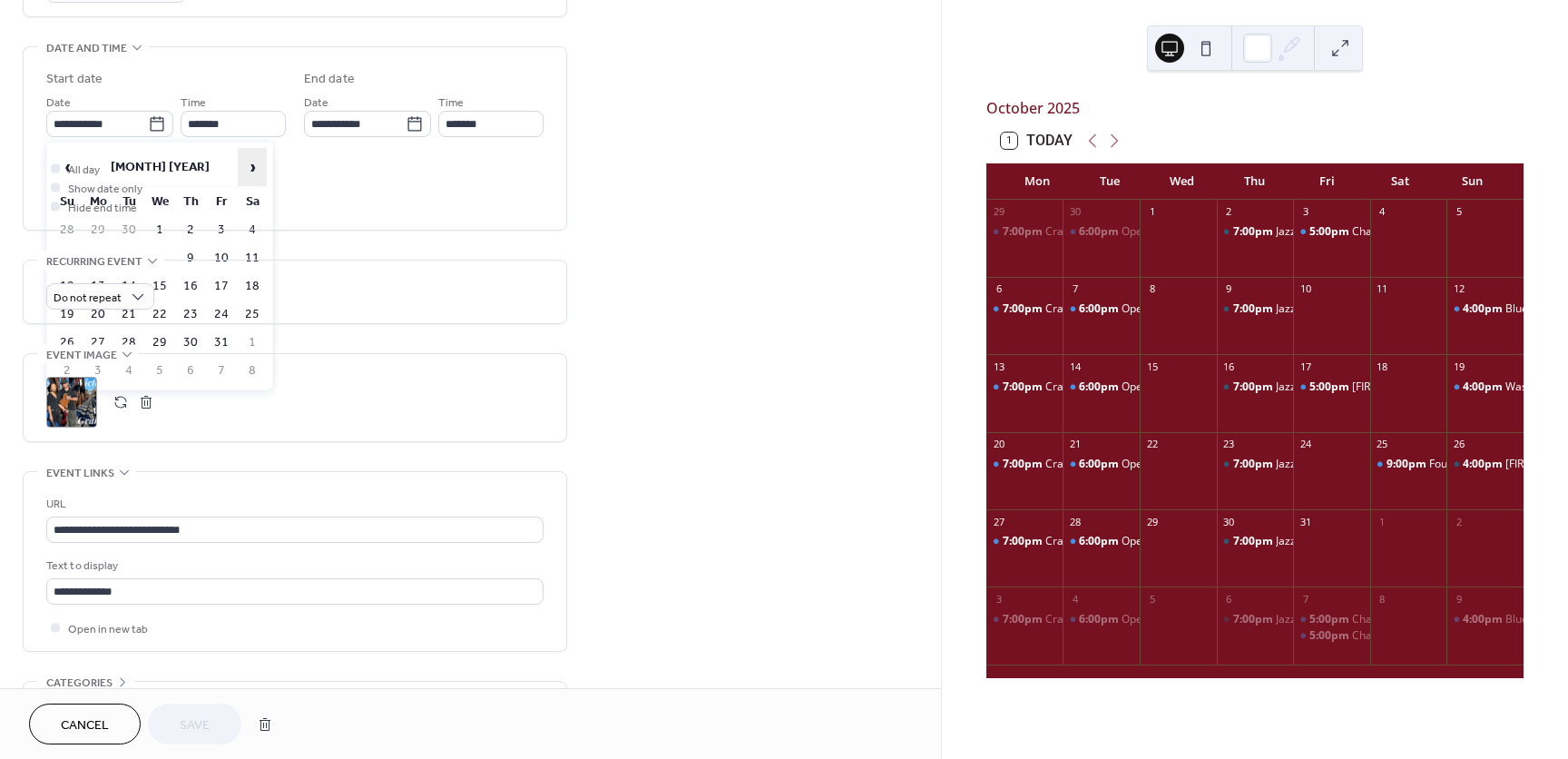 click on "›" at bounding box center [252, 167] 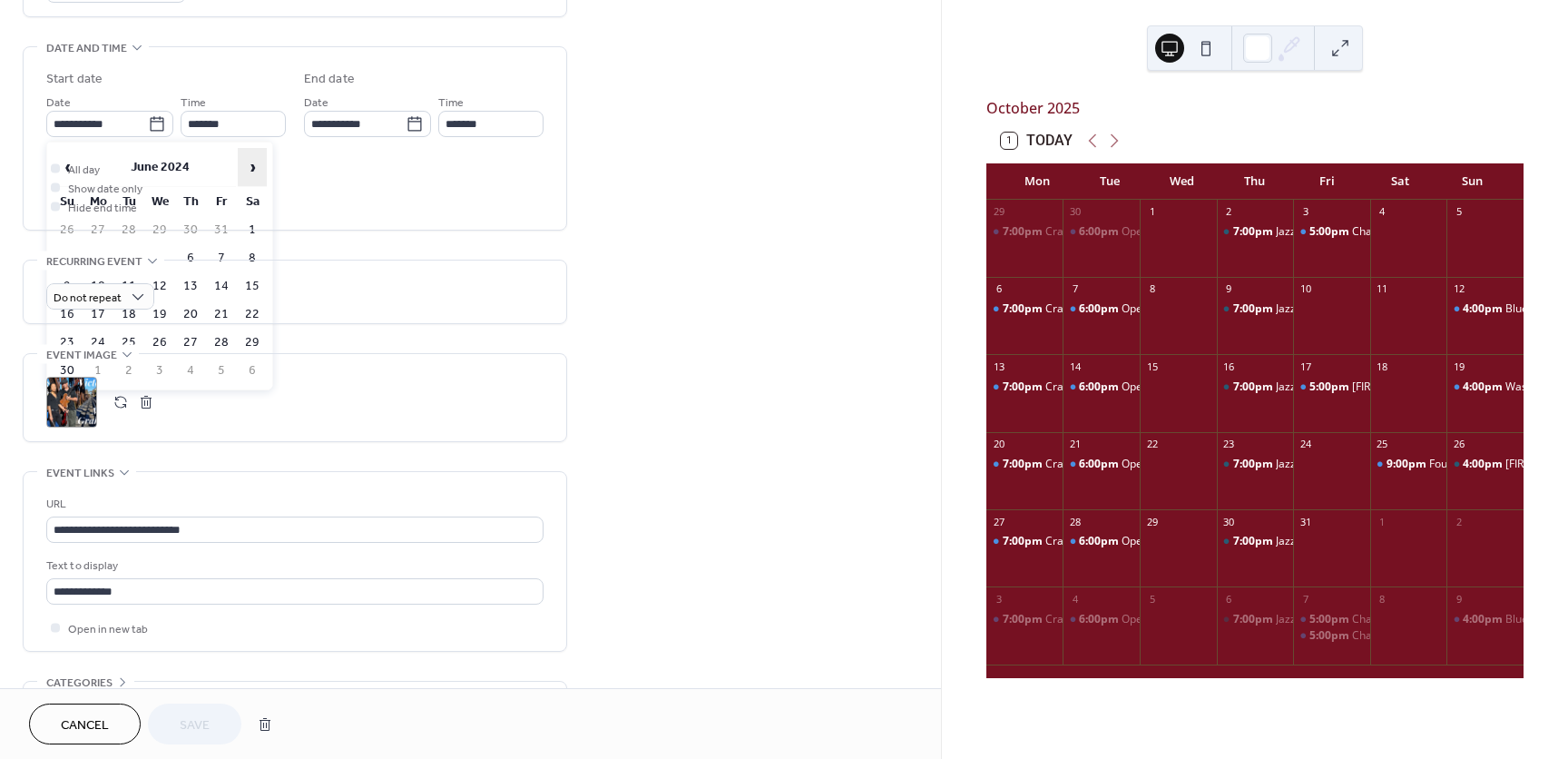click on "›" at bounding box center [252, 167] 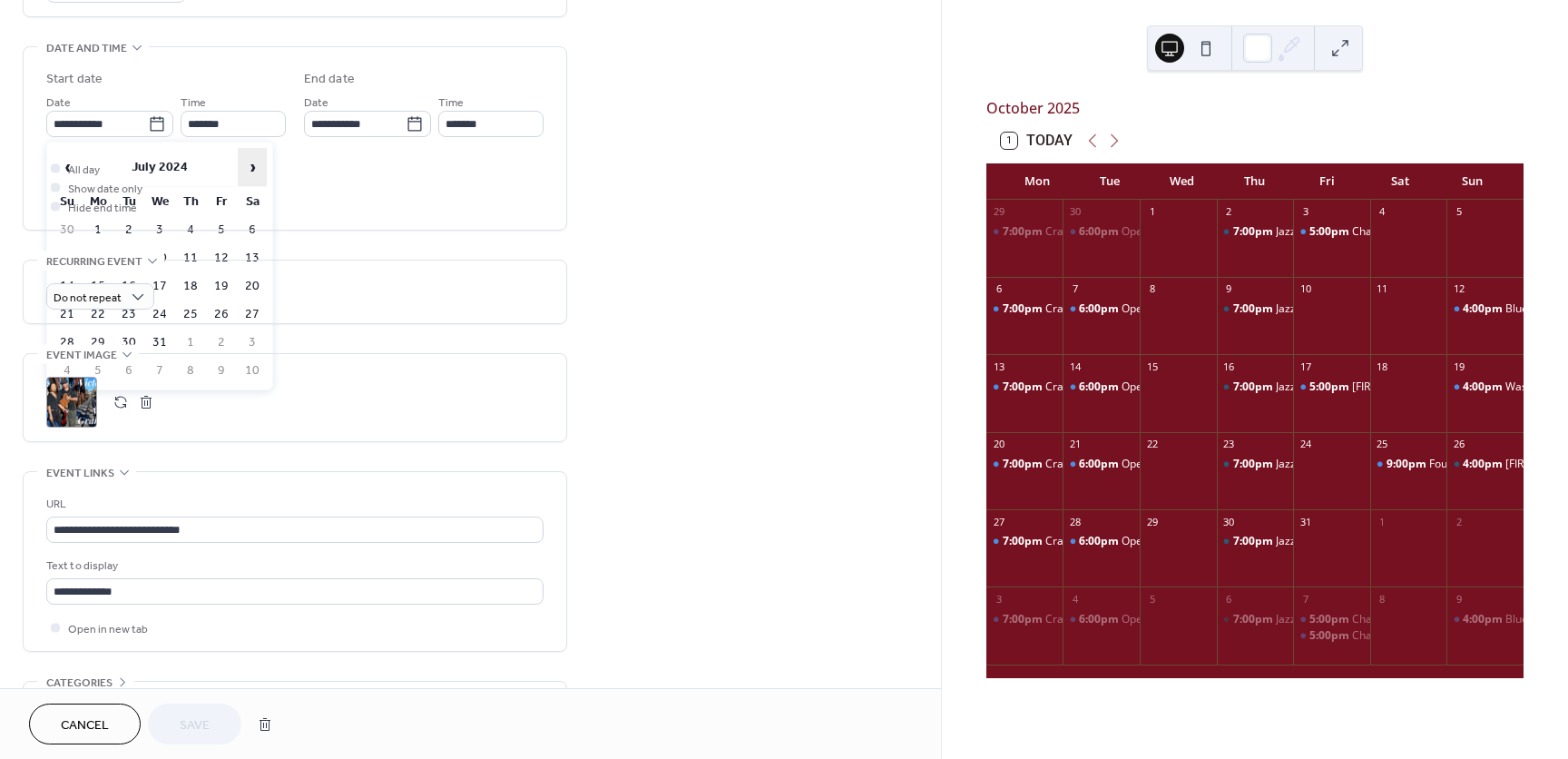 click on "›" at bounding box center (252, 167) 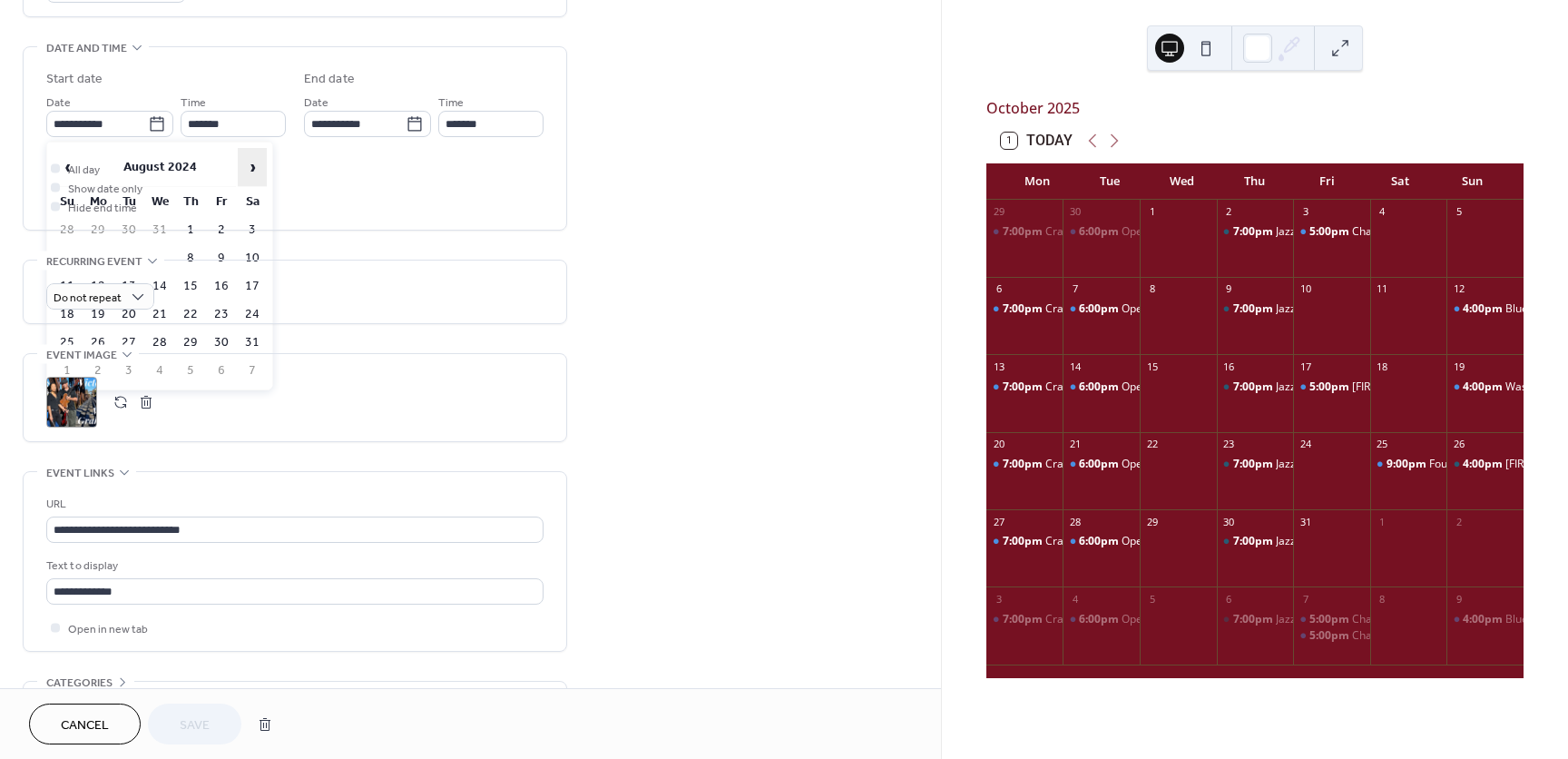 click on "›" at bounding box center (252, 167) 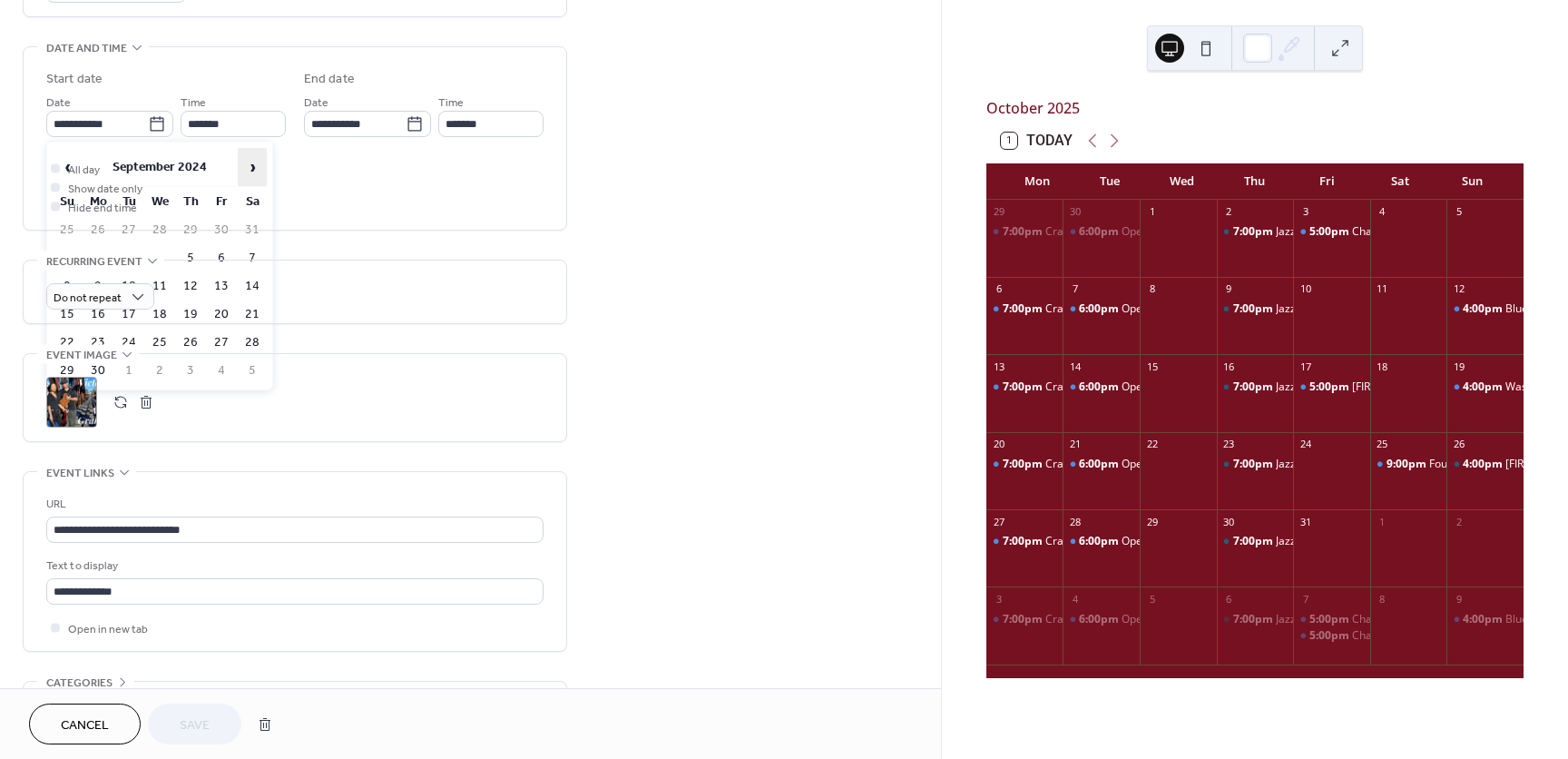 click on "›" at bounding box center (252, 167) 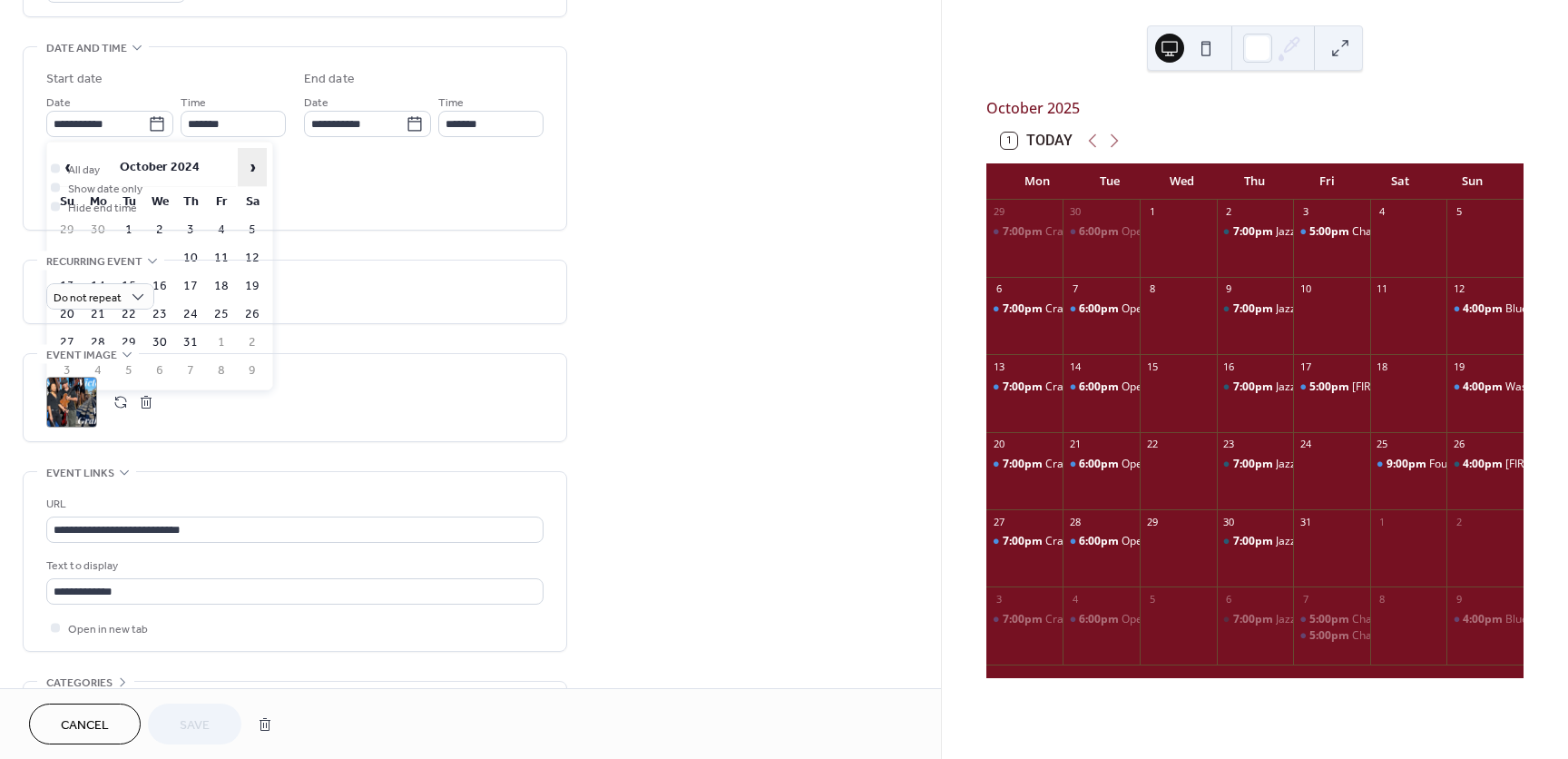 click on "›" at bounding box center [252, 167] 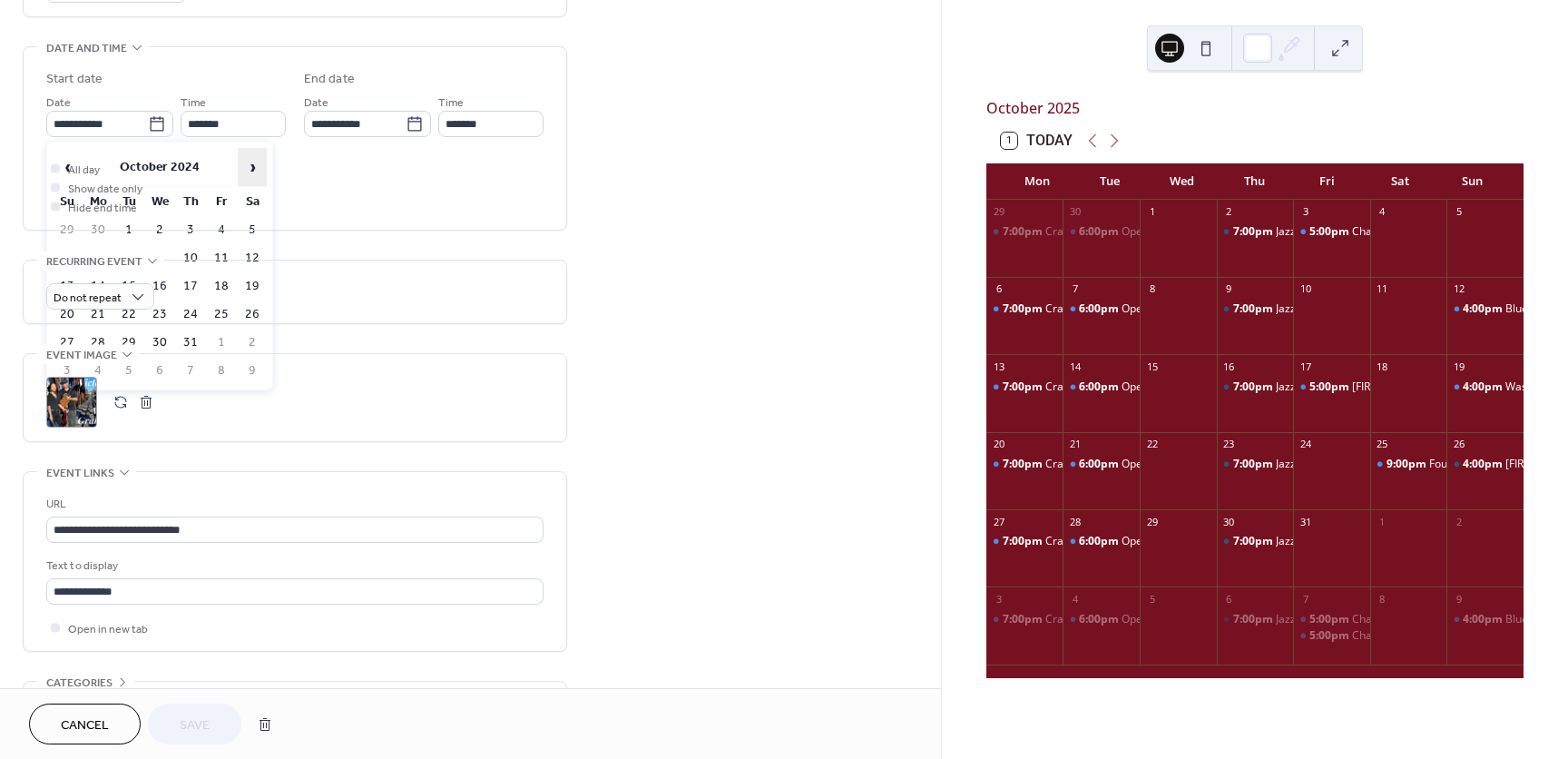click on "›" at bounding box center (252, 167) 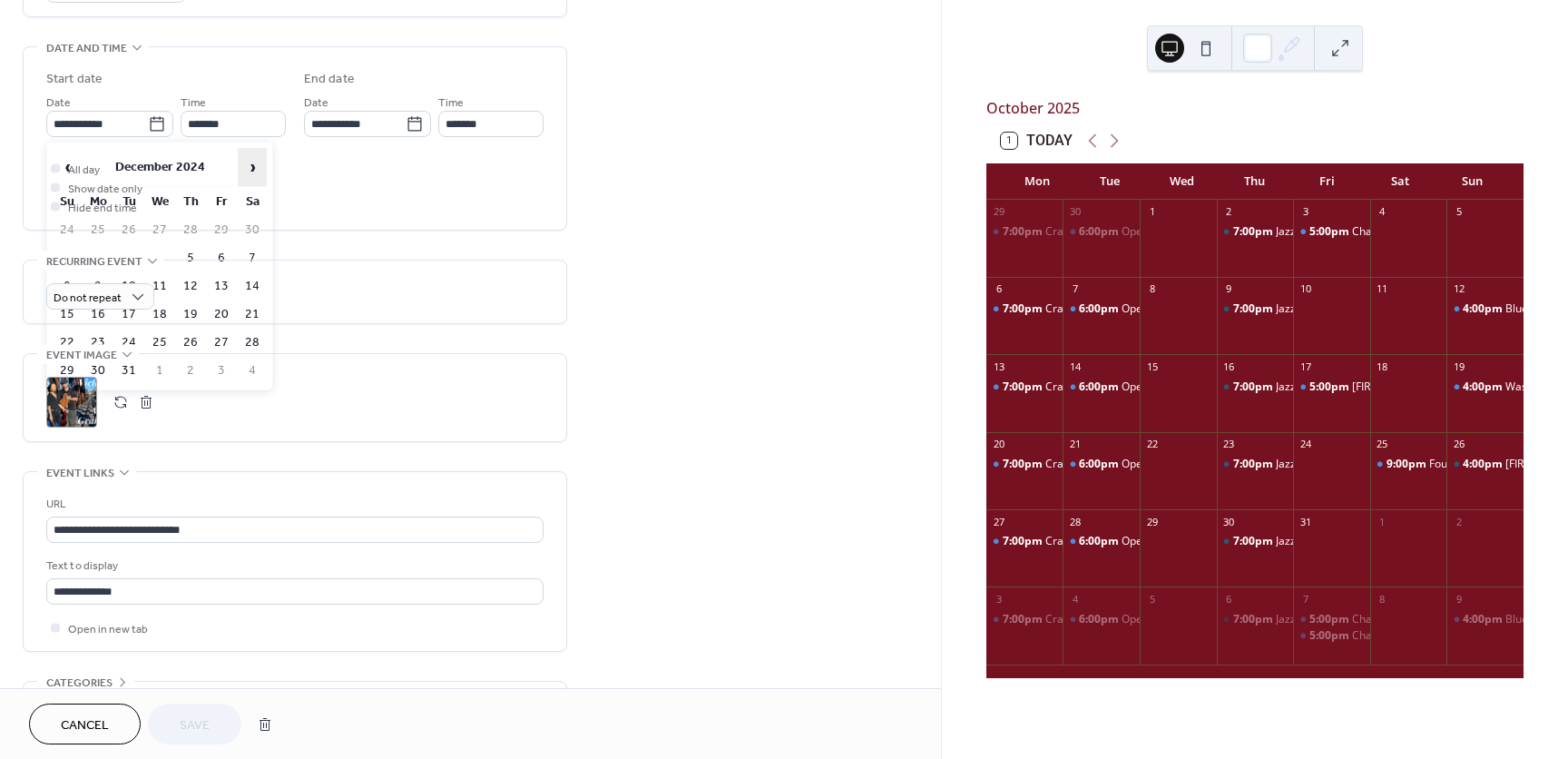 click on "›" at bounding box center (252, 167) 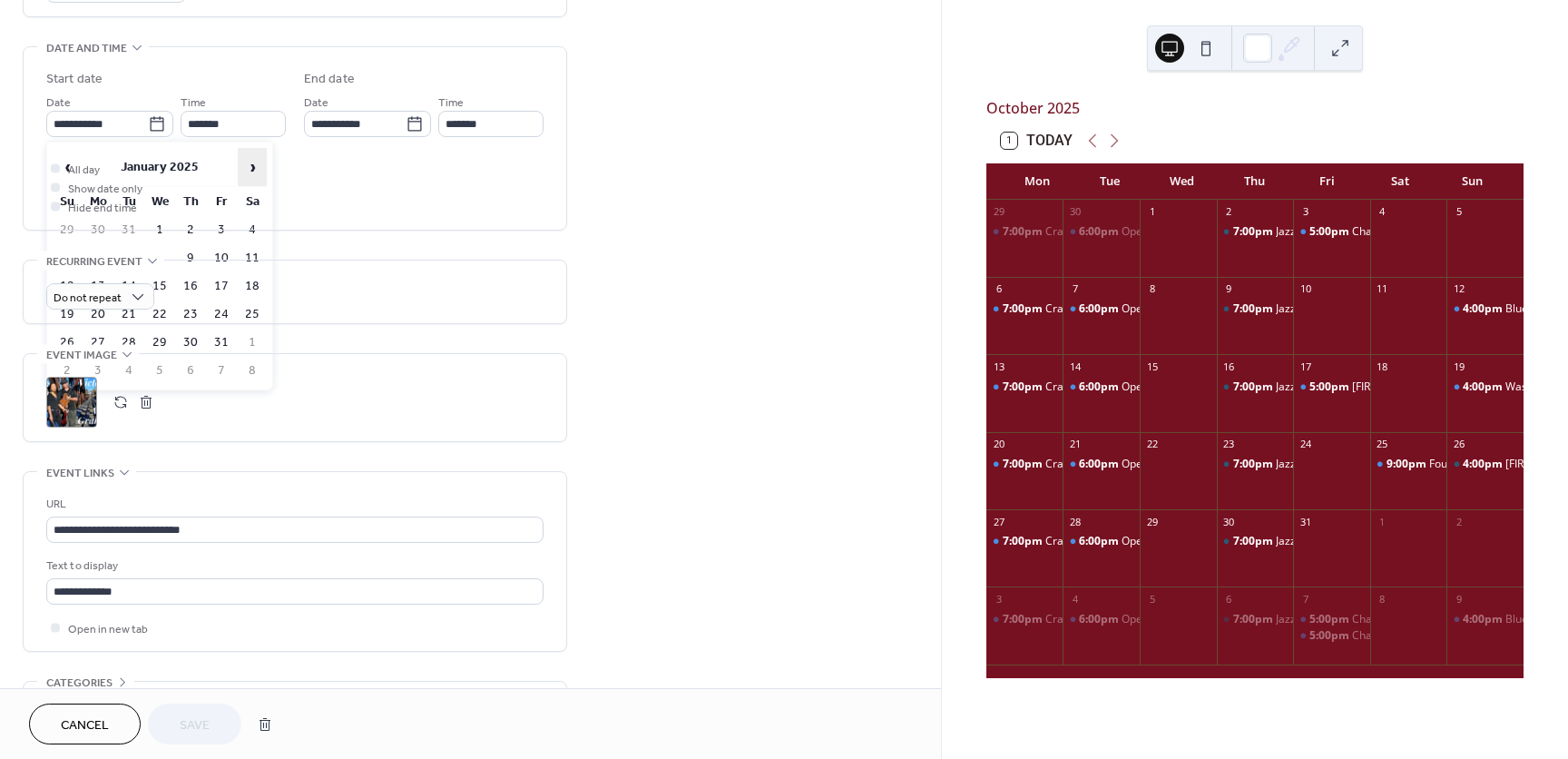 click on "›" at bounding box center [252, 167] 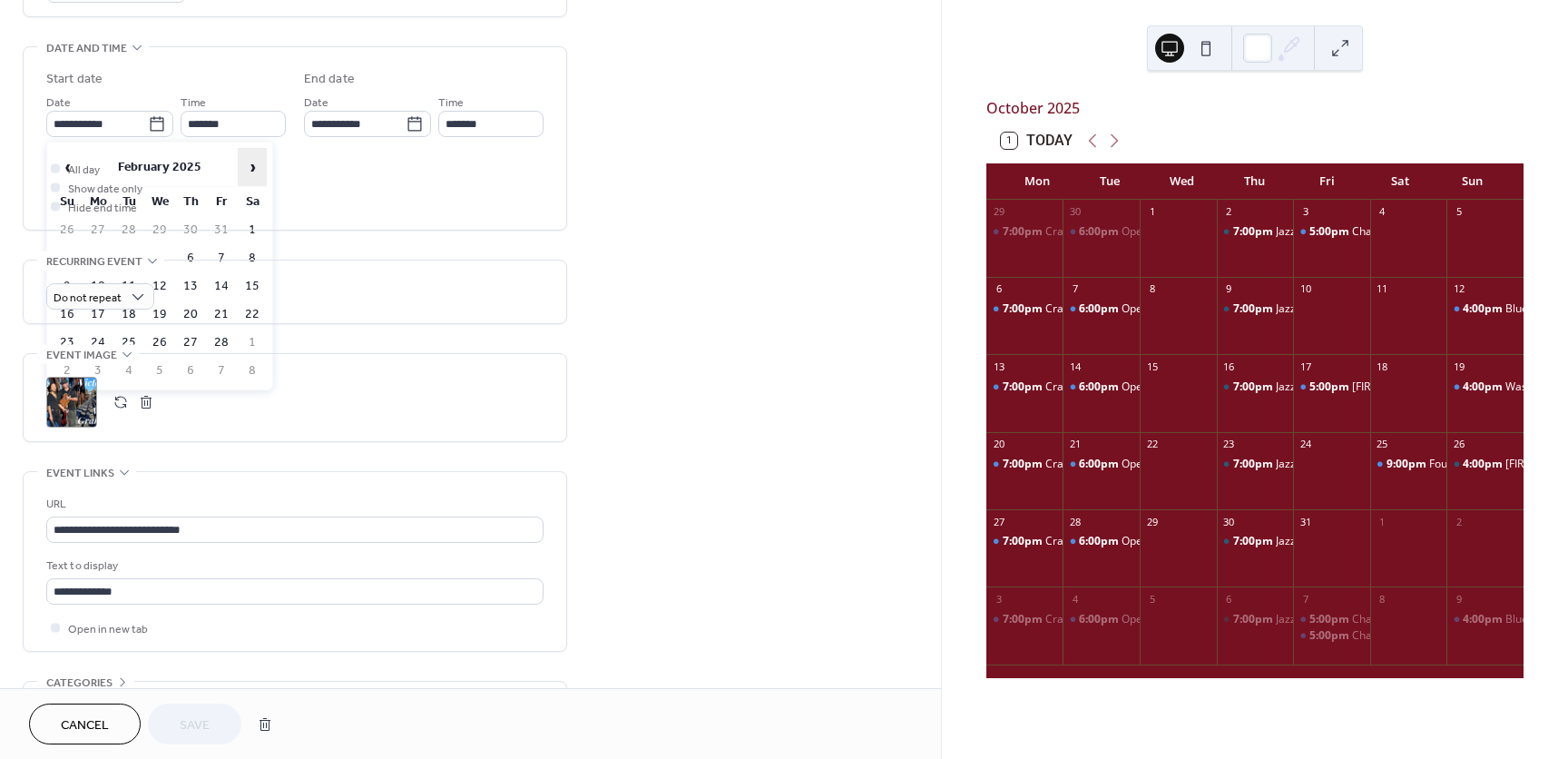 click on "›" at bounding box center [252, 167] 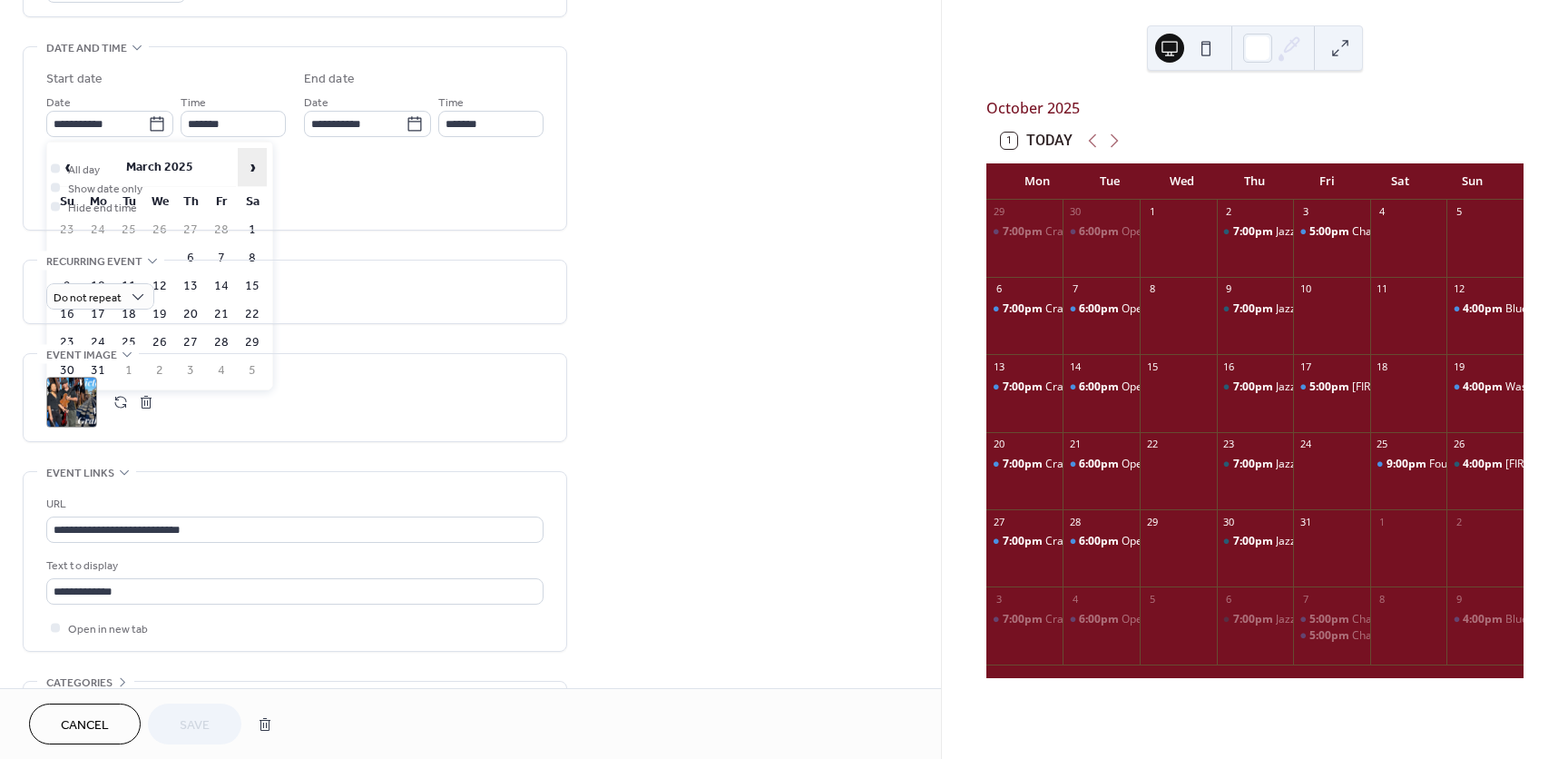 click on "›" at bounding box center (252, 167) 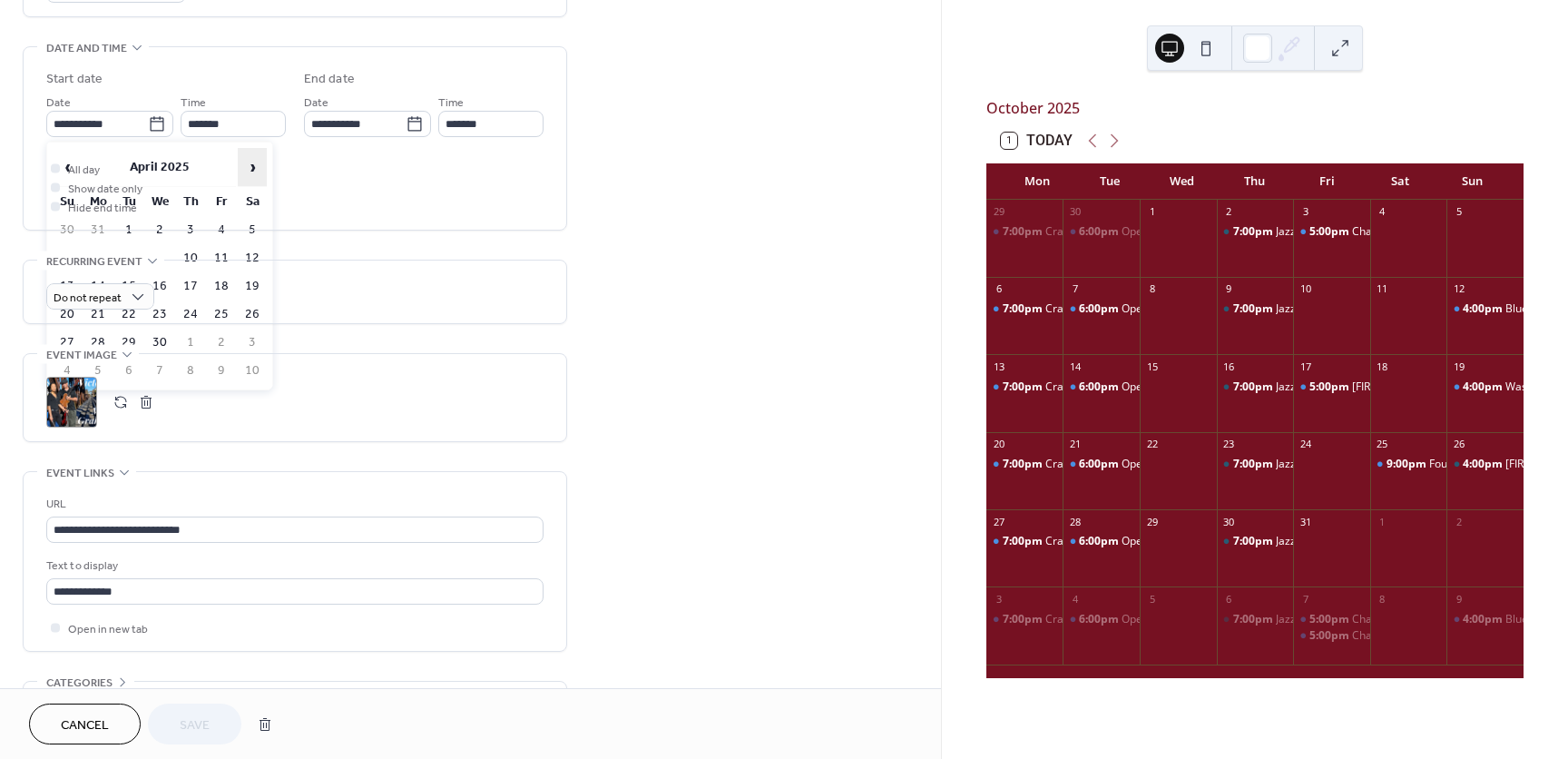 click on "›" at bounding box center [252, 167] 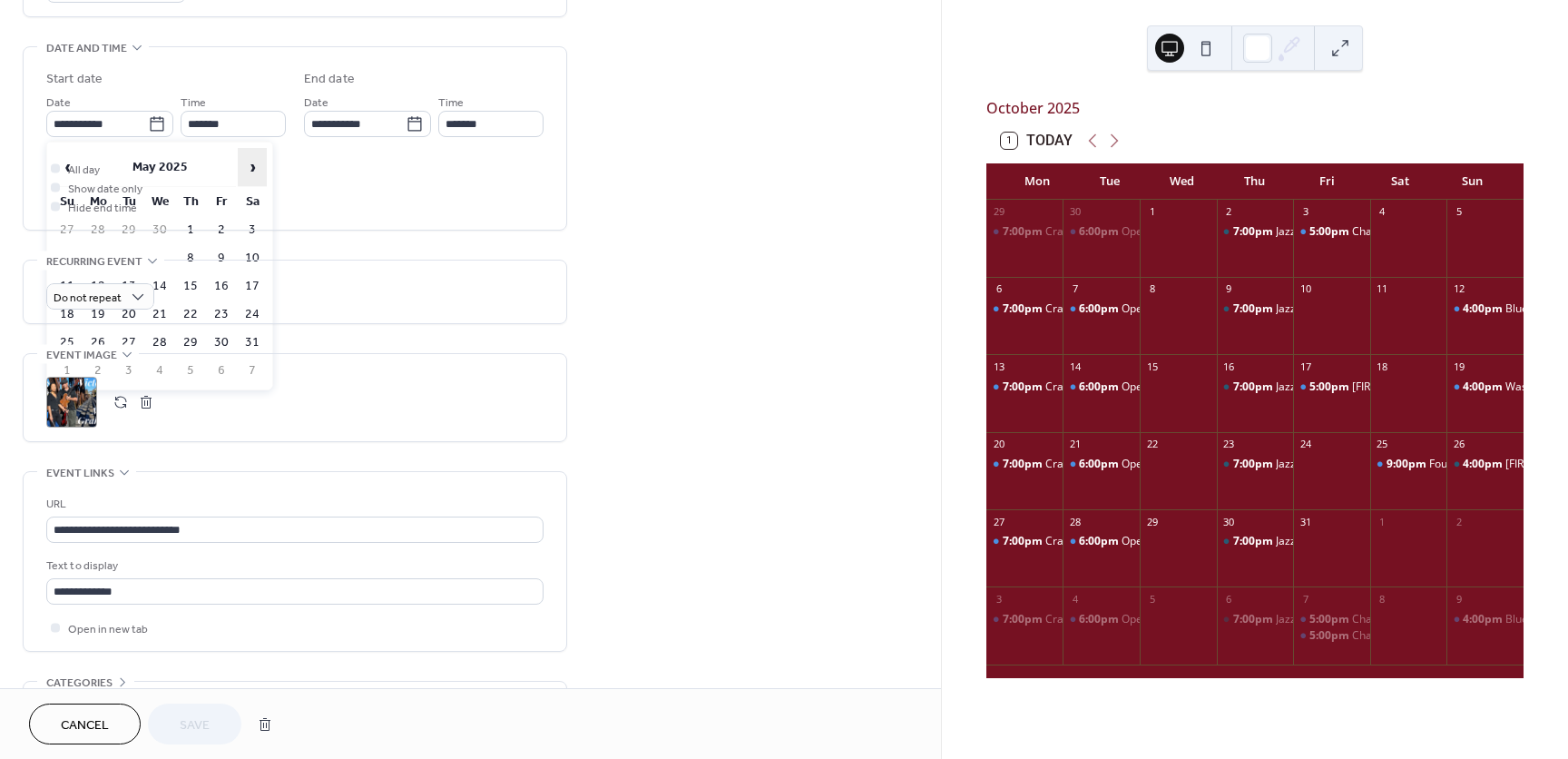 click on "›" at bounding box center (252, 167) 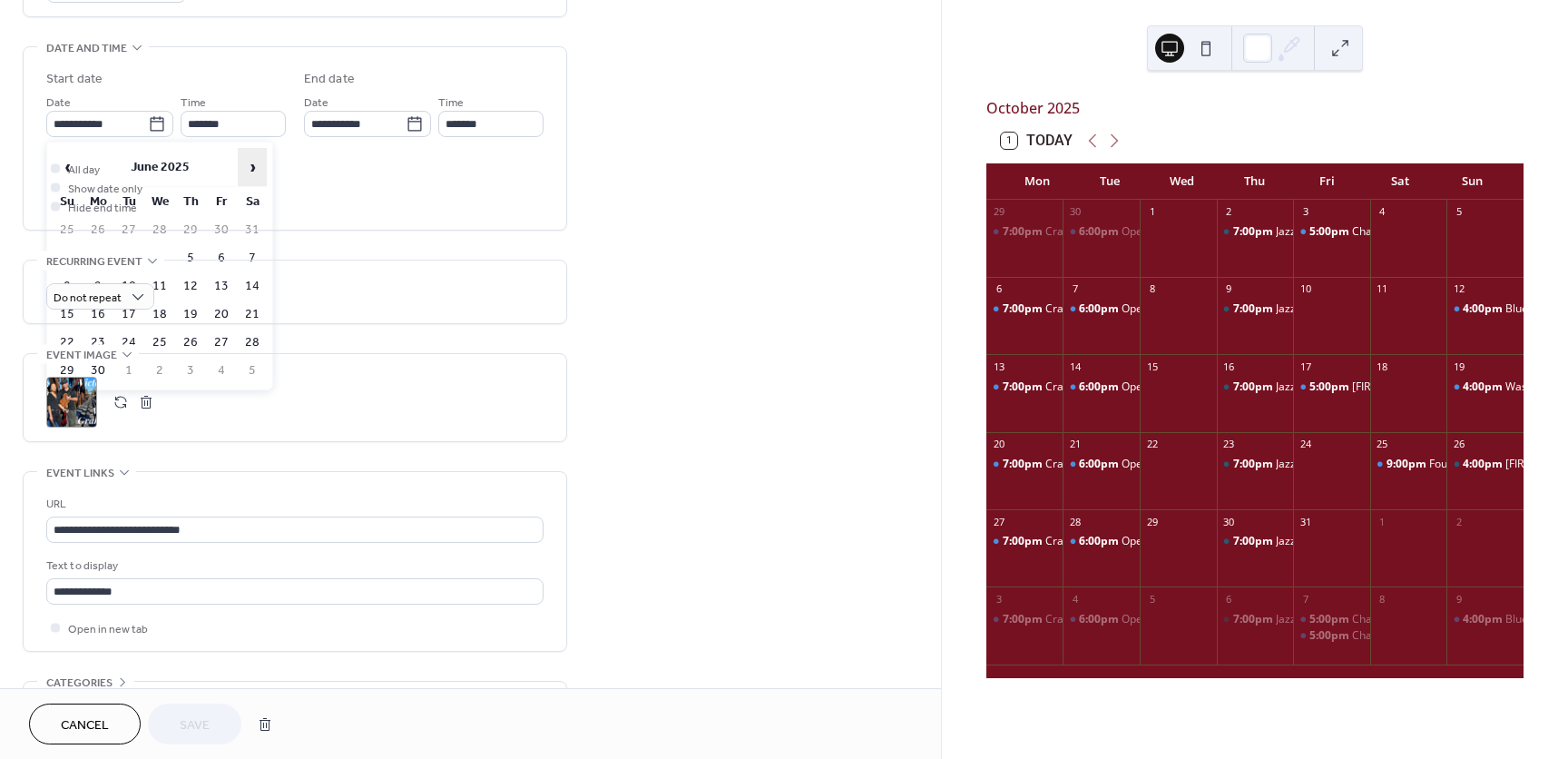 click on "›" at bounding box center [252, 167] 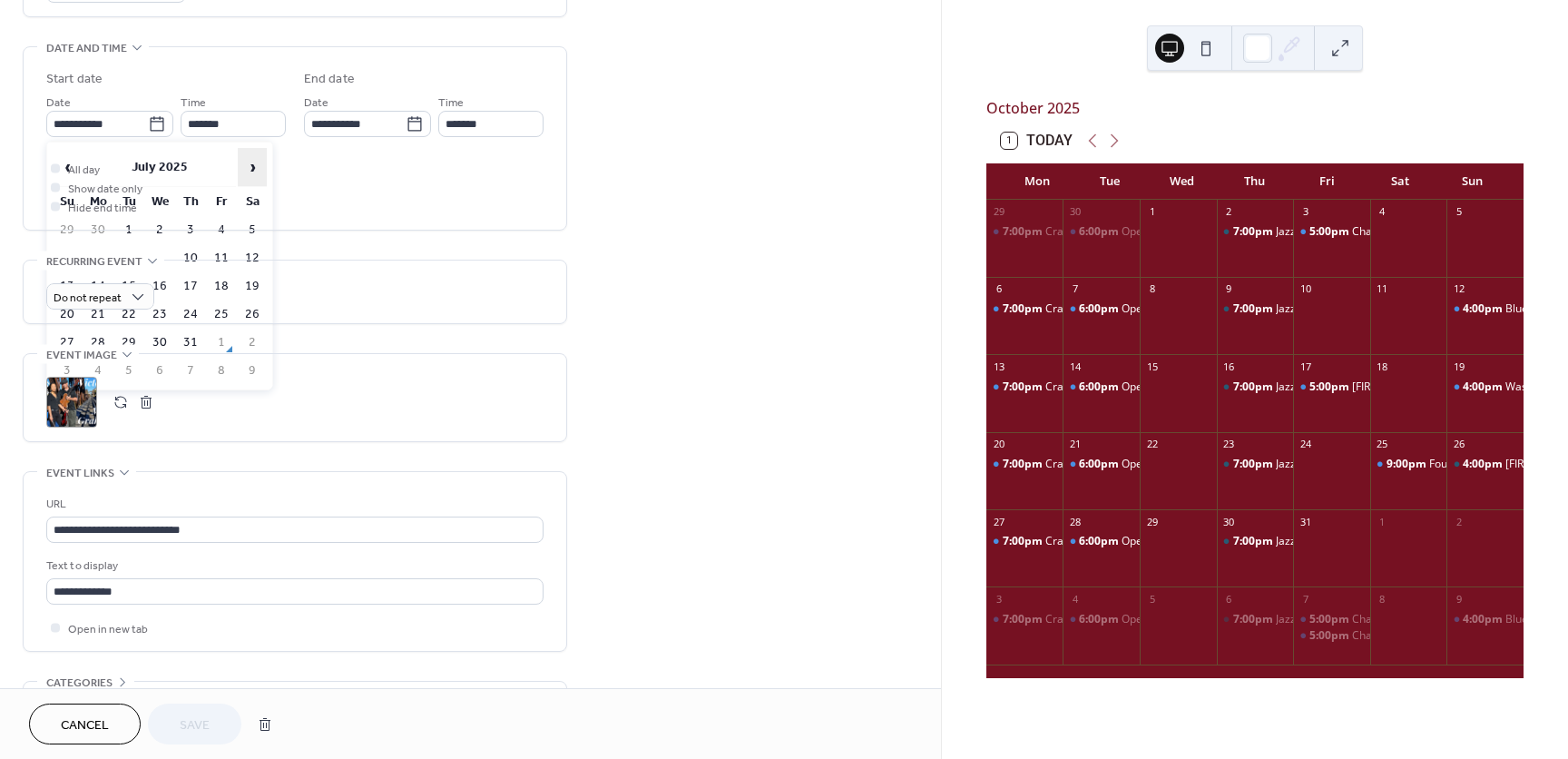 click on "›" at bounding box center [252, 167] 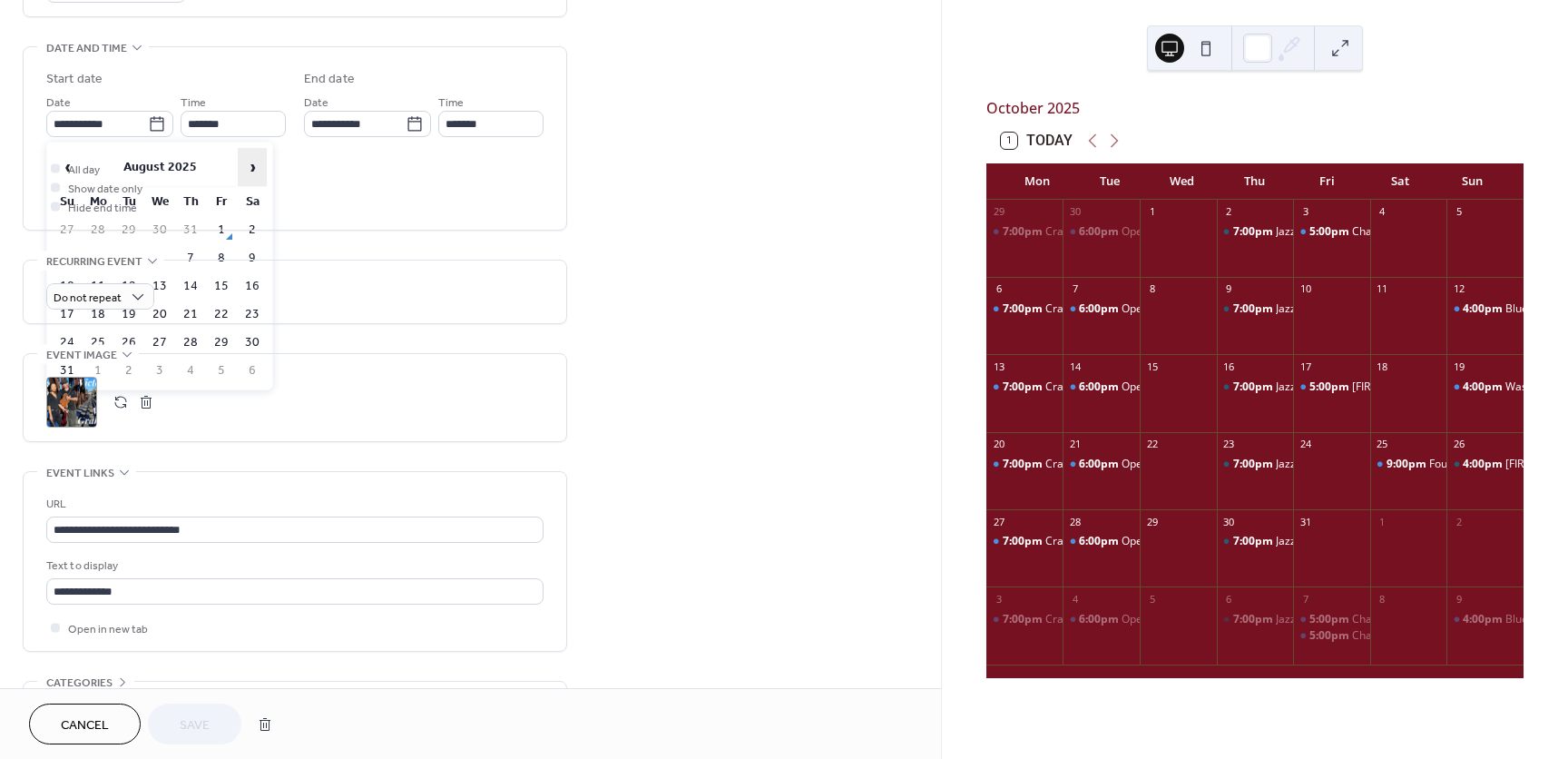 click on "›" at bounding box center (252, 167) 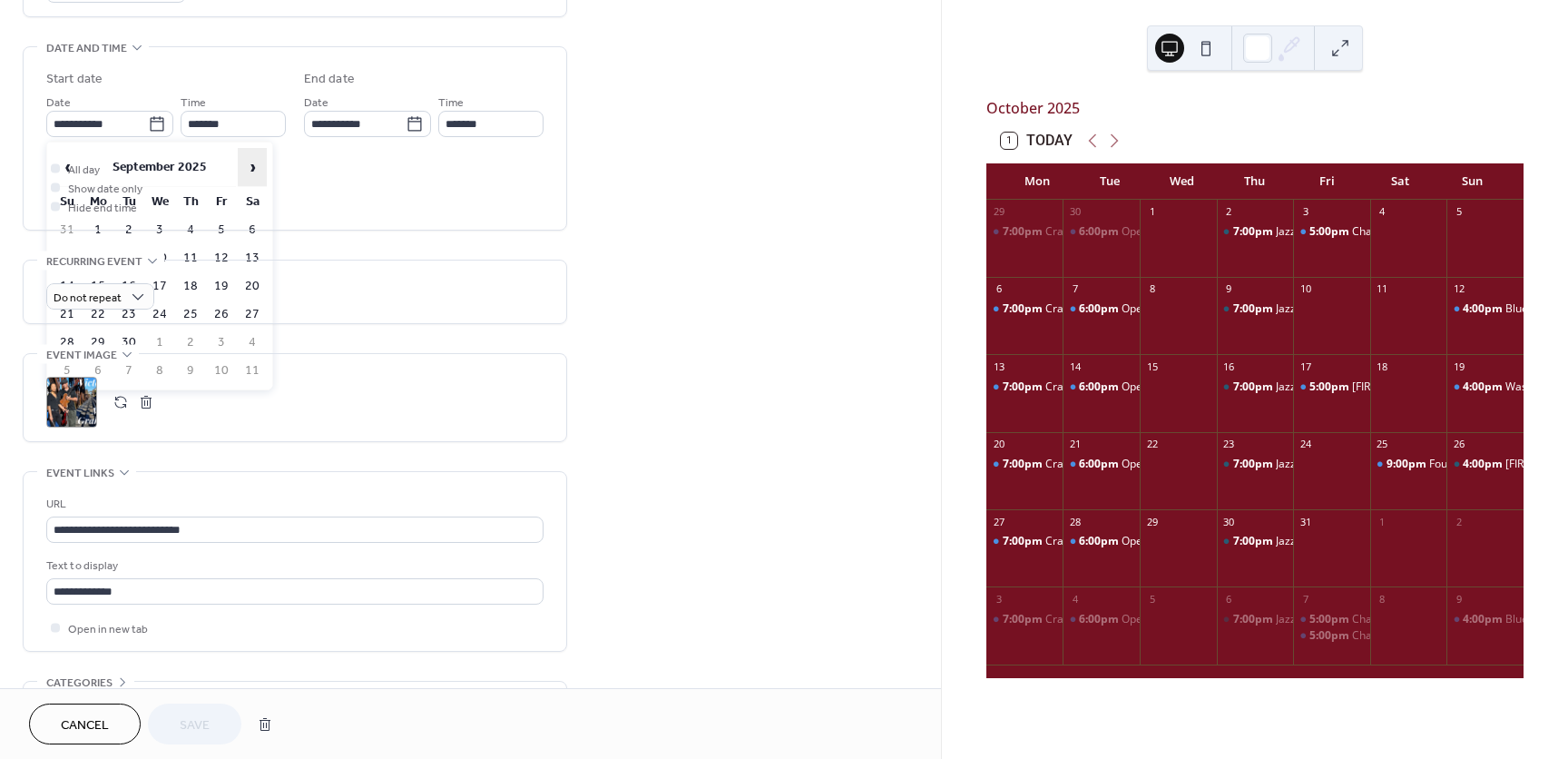 click on "›" at bounding box center [252, 167] 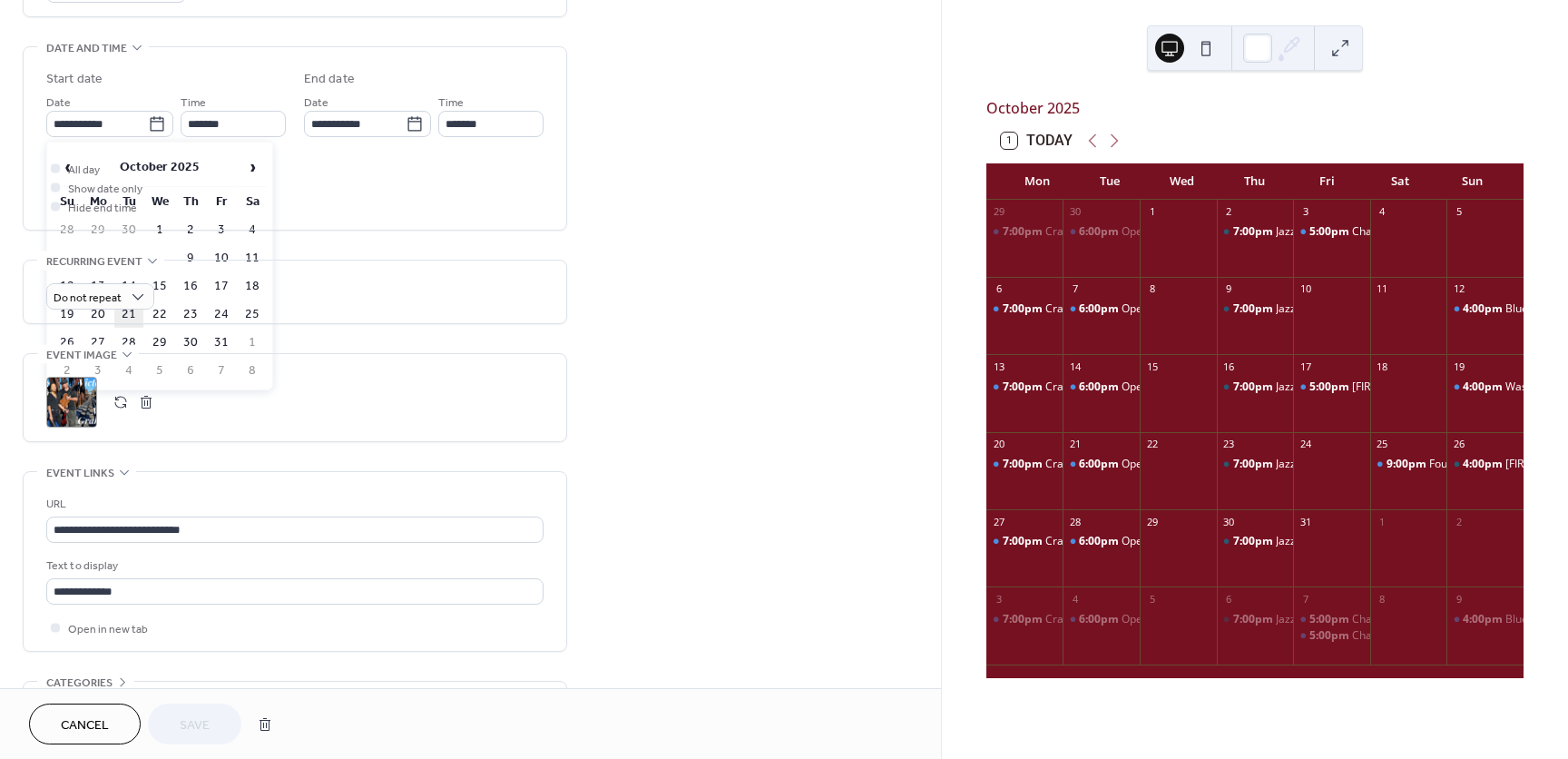 click on "21" at bounding box center (129, 314) 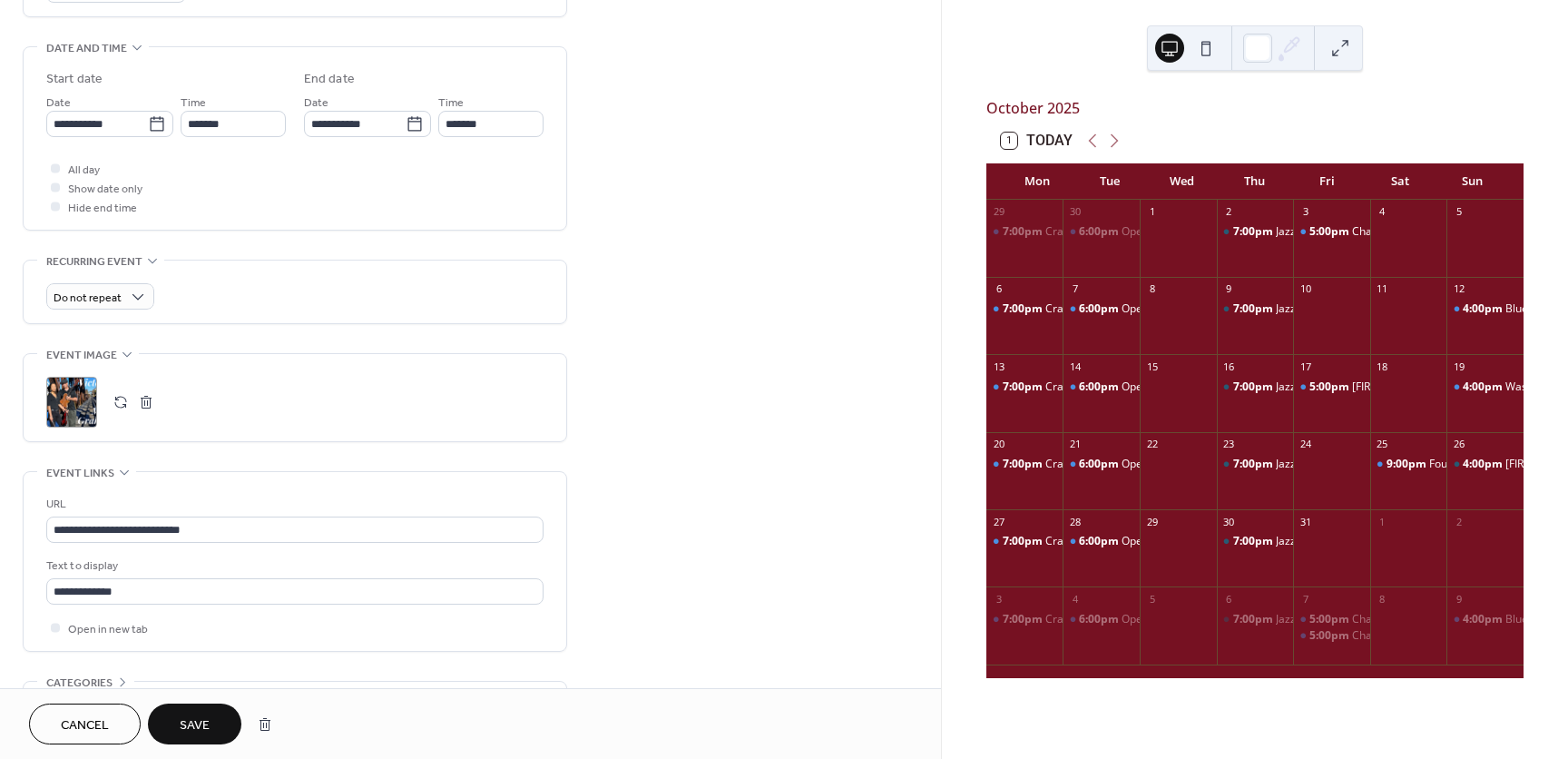 click on "Save" at bounding box center (194, 724) 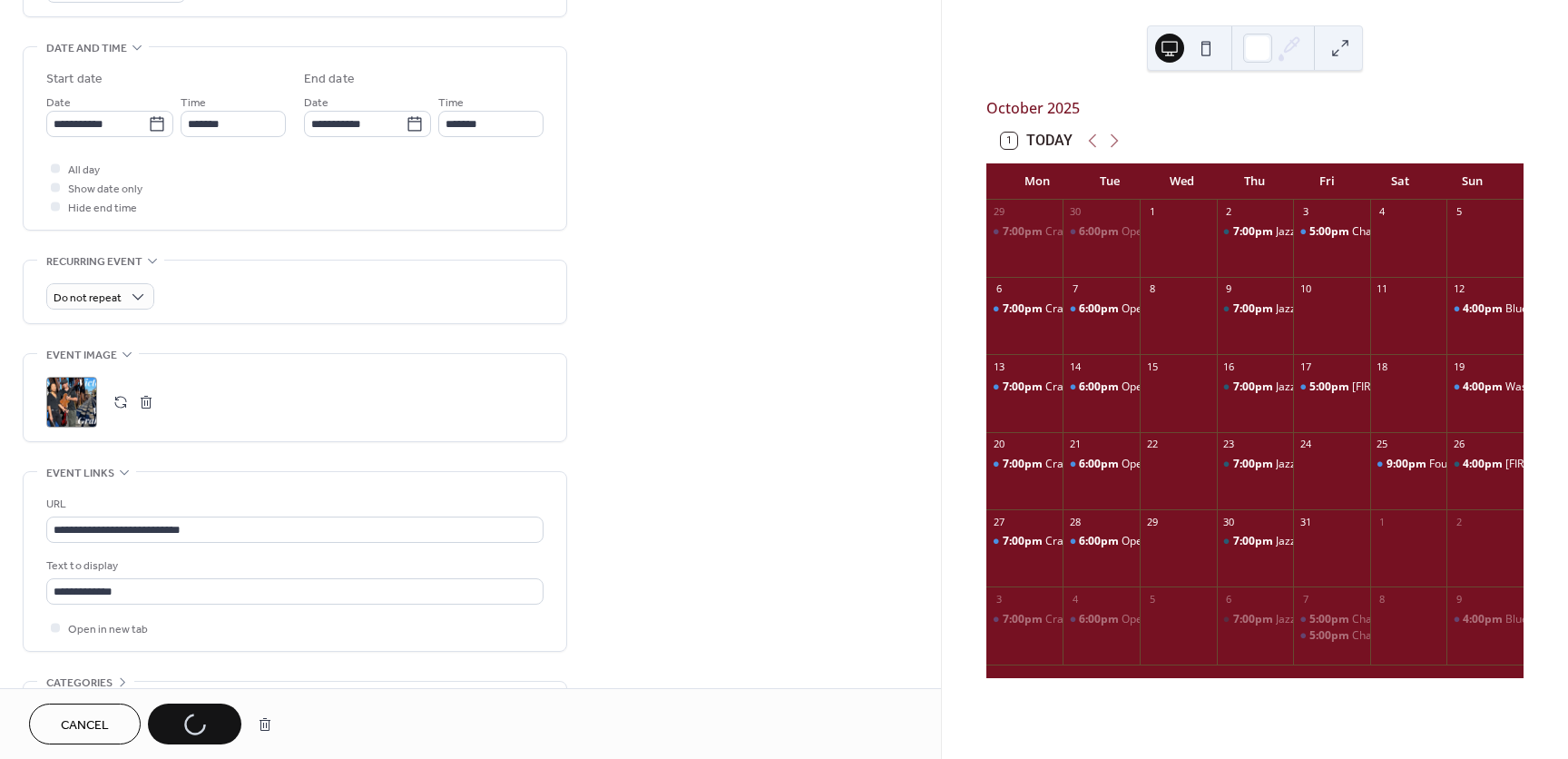 scroll, scrollTop: 363, scrollLeft: 0, axis: vertical 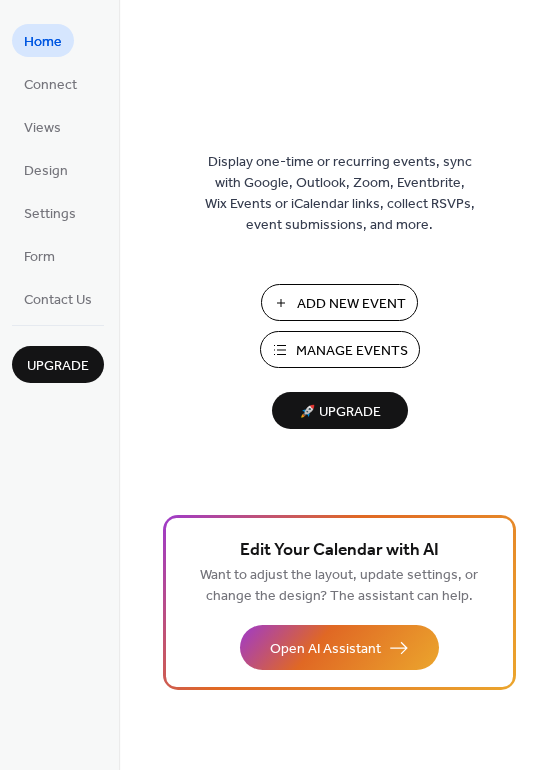 click on "Manage Events" at bounding box center [352, 351] 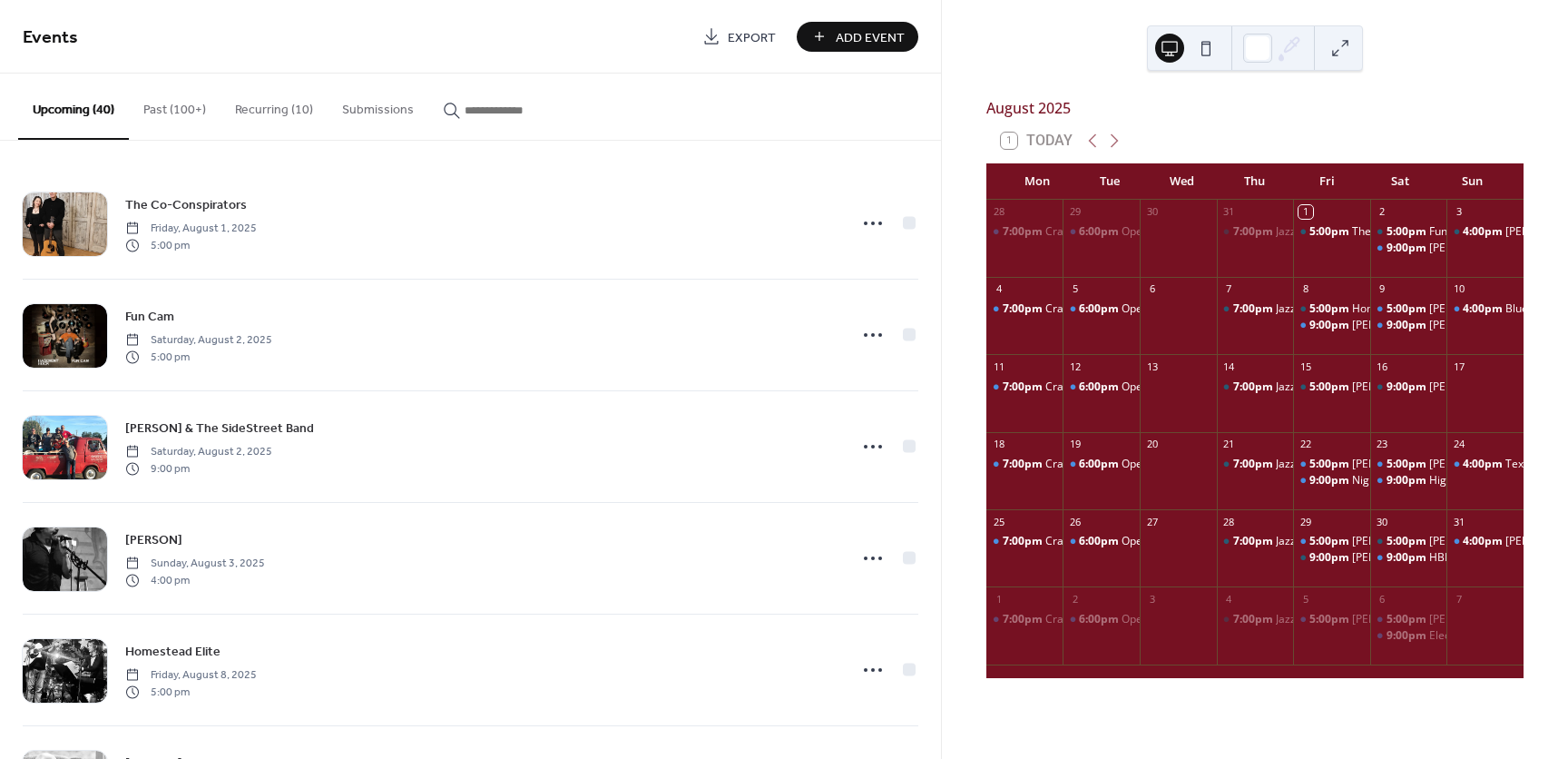 scroll, scrollTop: 0, scrollLeft: 0, axis: both 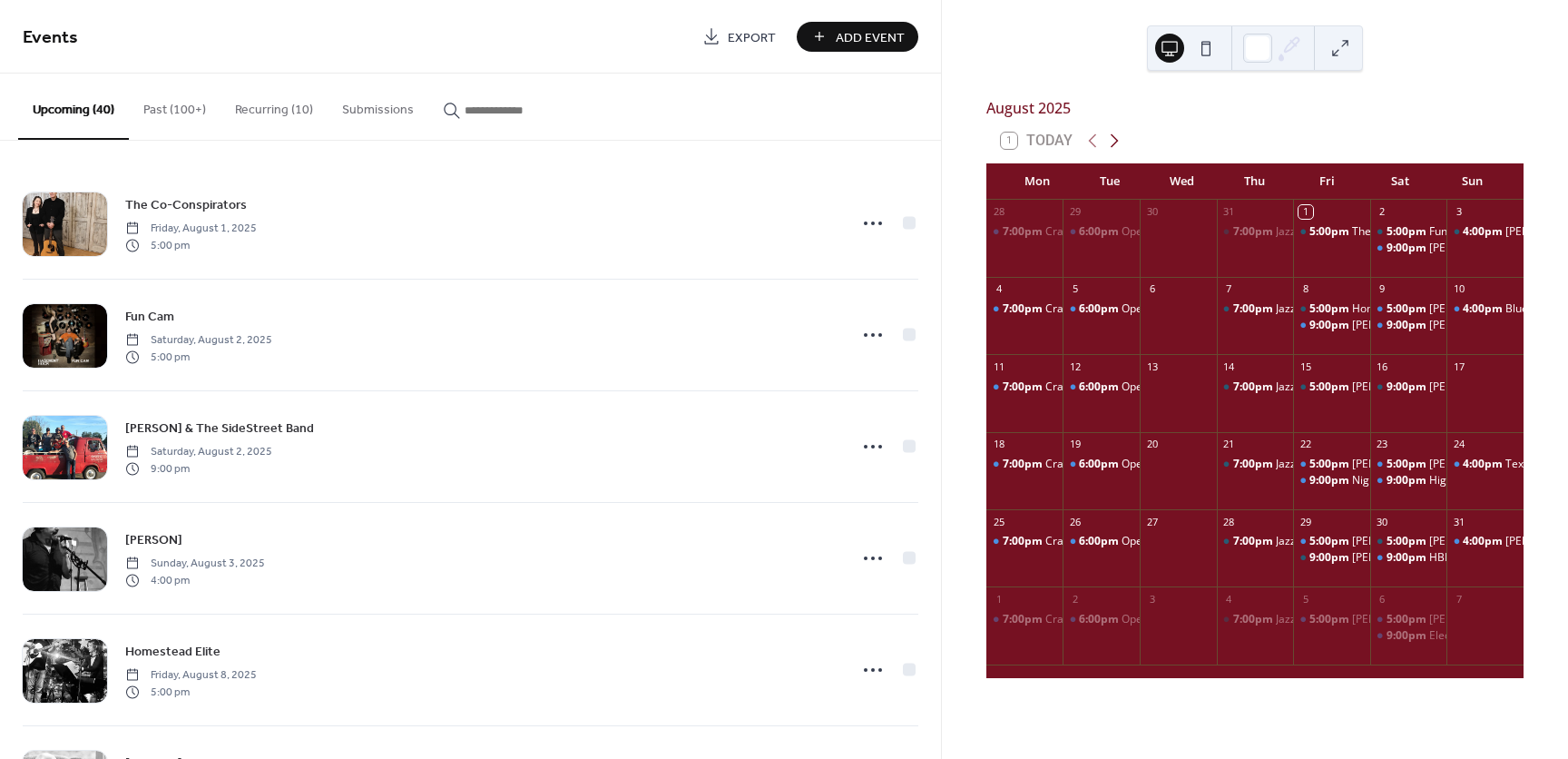 click 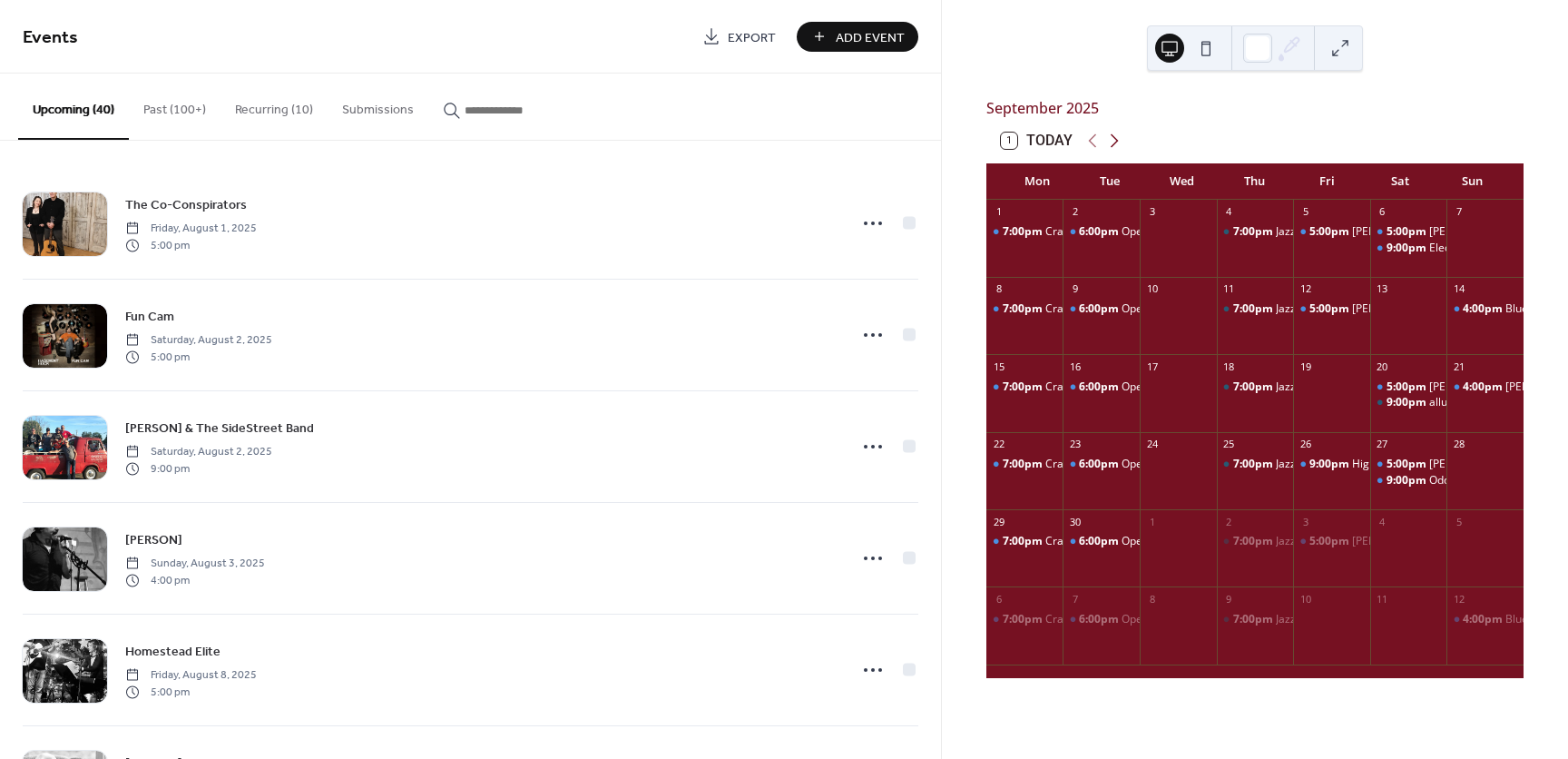 click 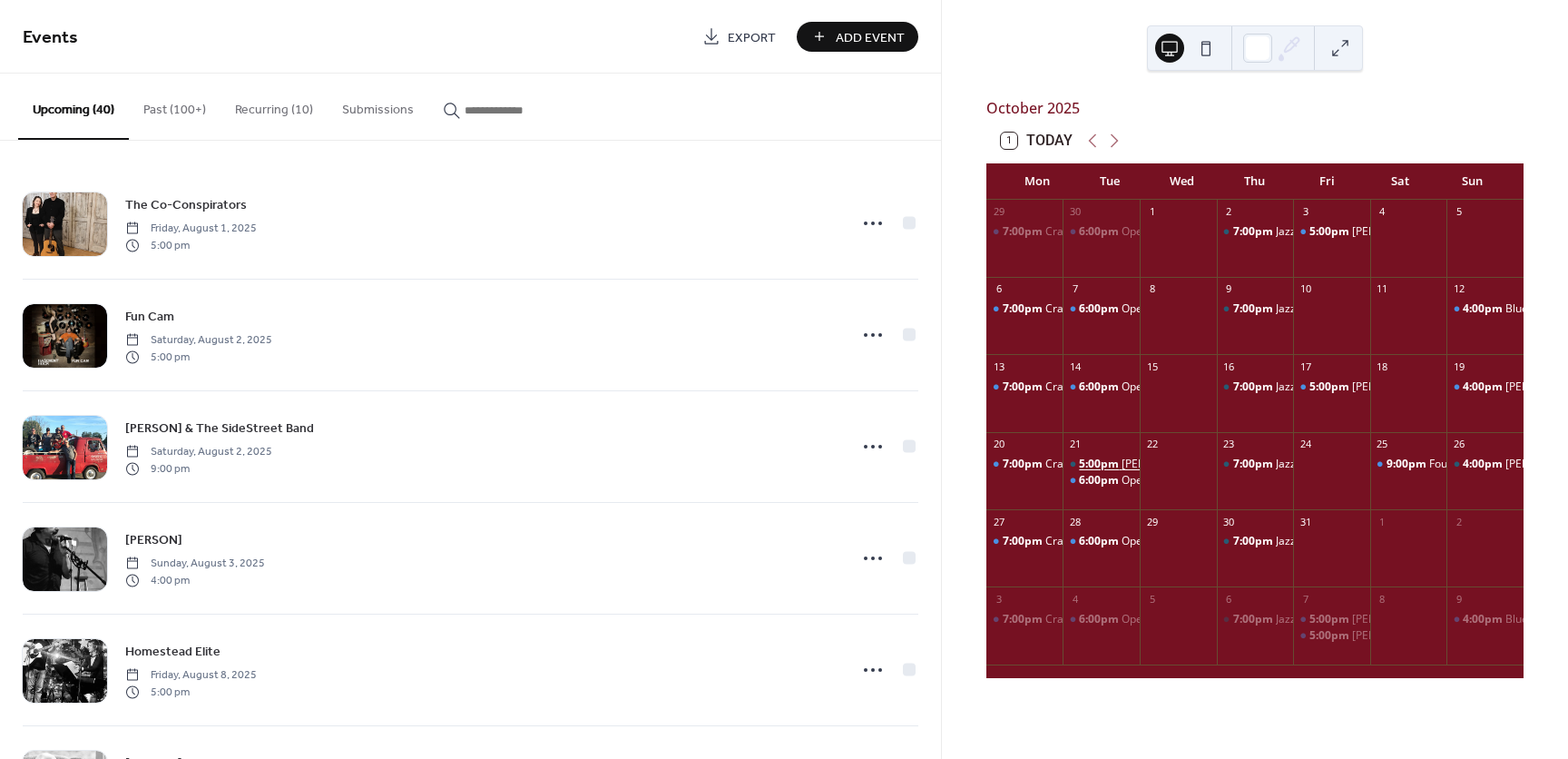 click on "5:00pm" at bounding box center (1100, 464) 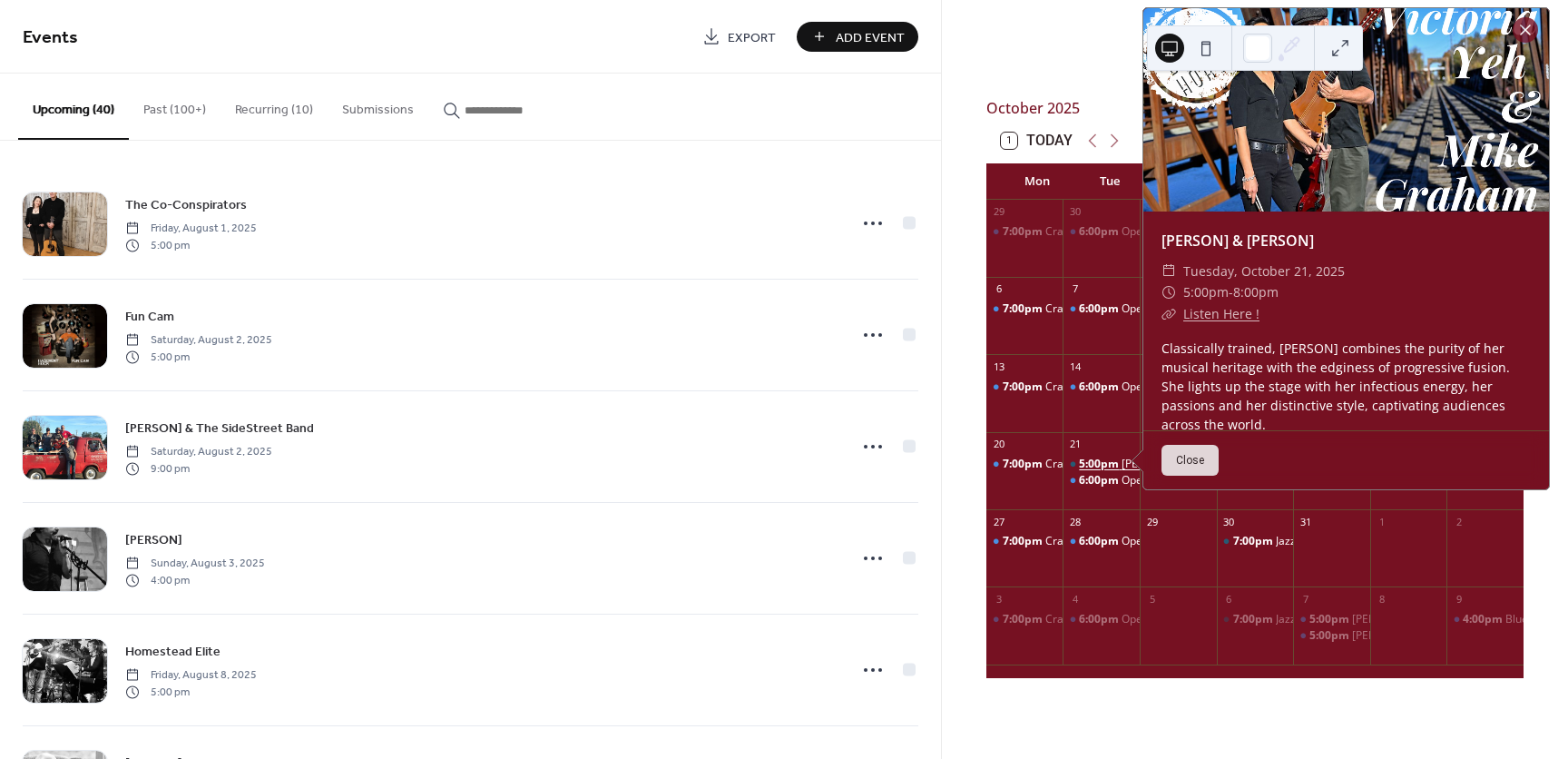 click on "5:00pm" at bounding box center (1100, 464) 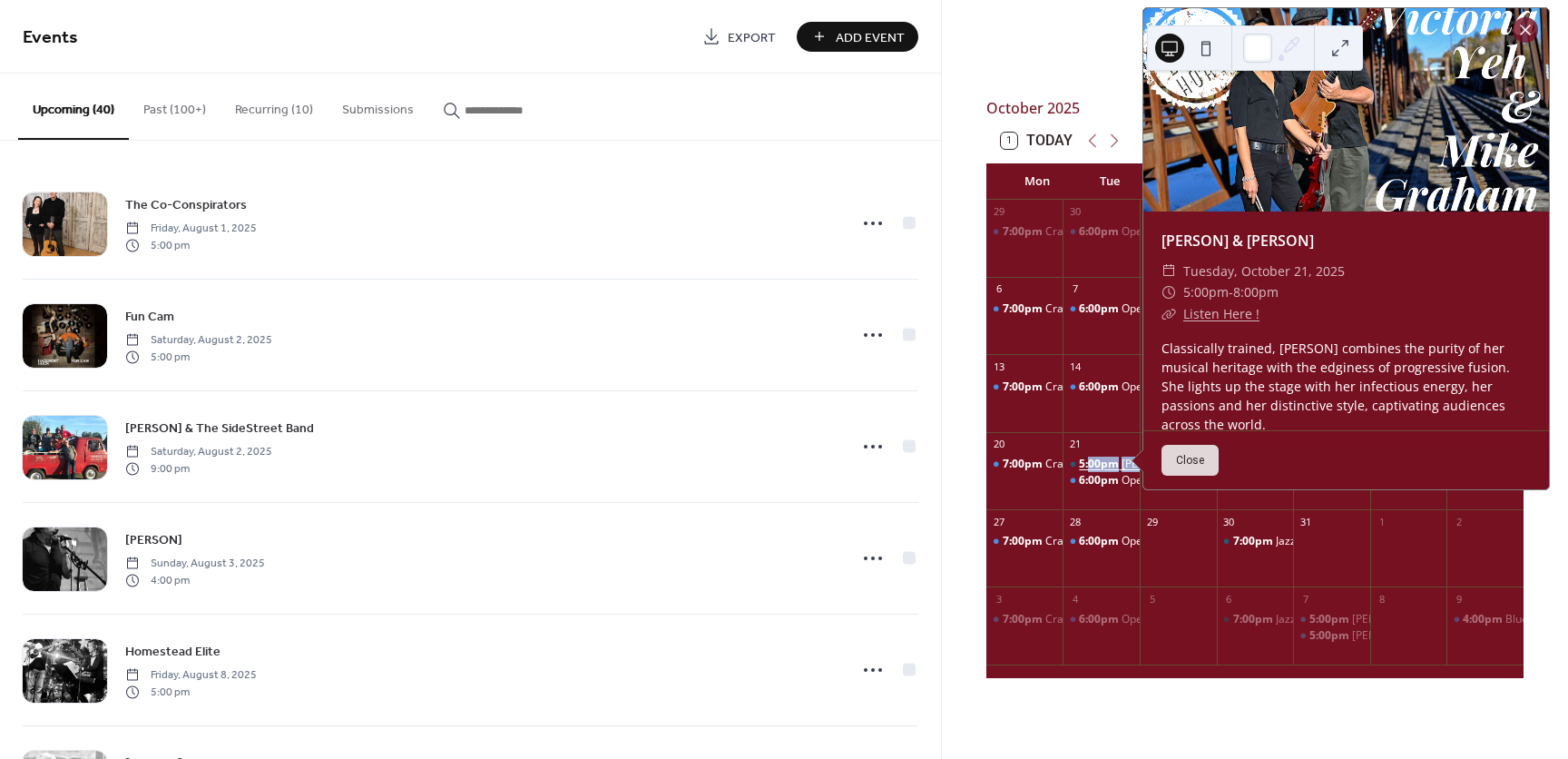 click on "5:00pm" at bounding box center (1100, 464) 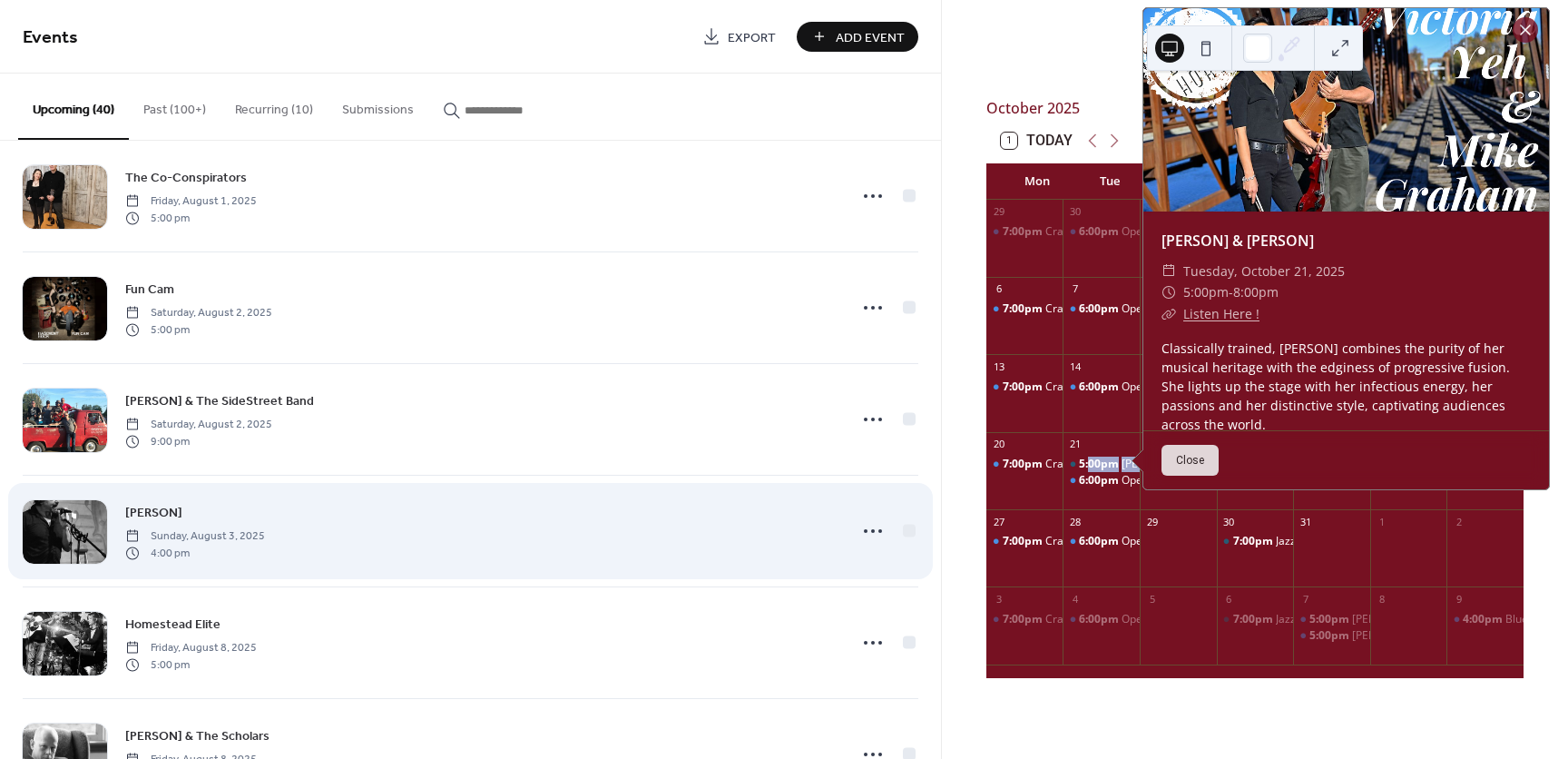 scroll, scrollTop: 0, scrollLeft: 0, axis: both 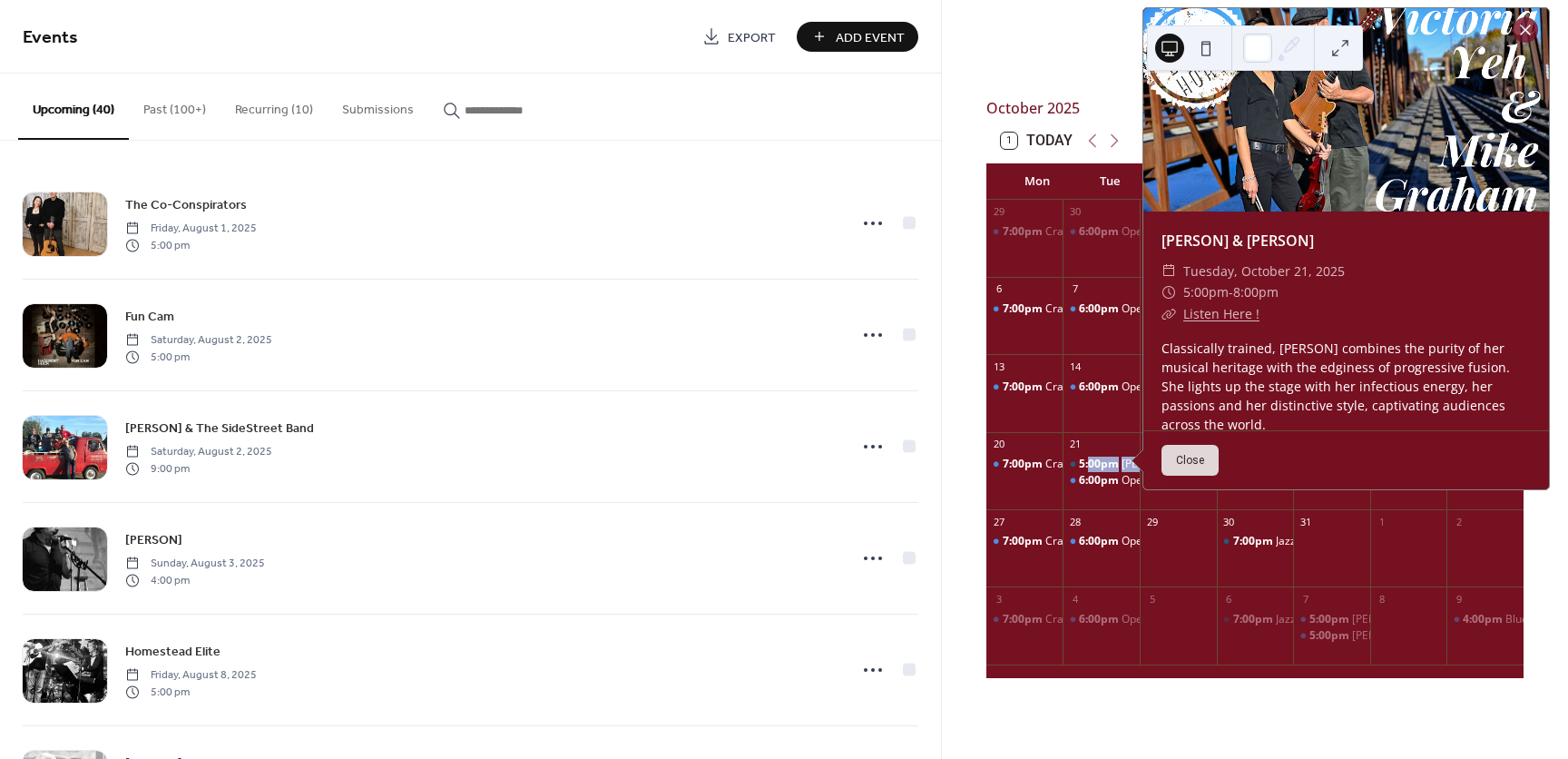 click 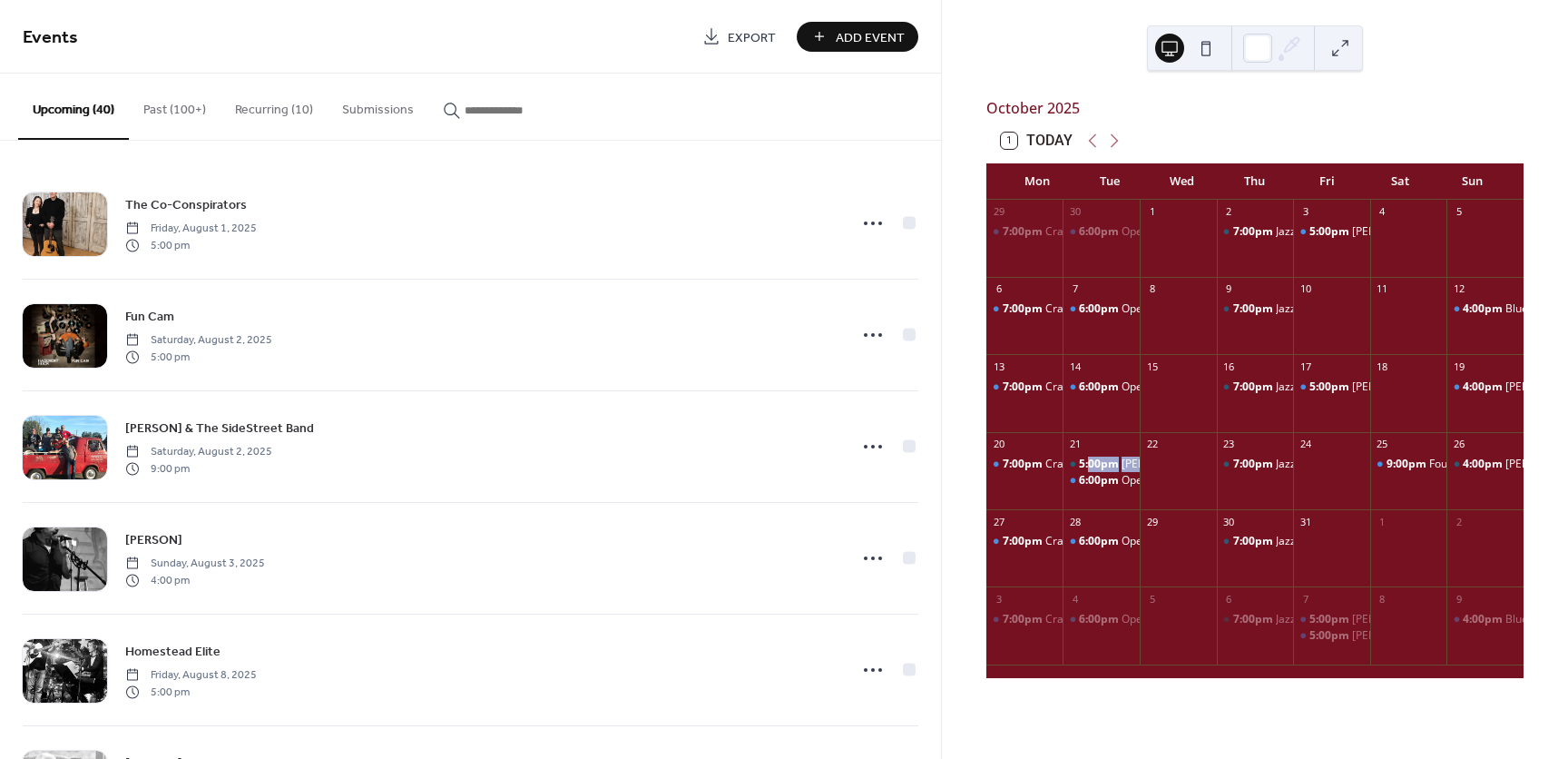 click 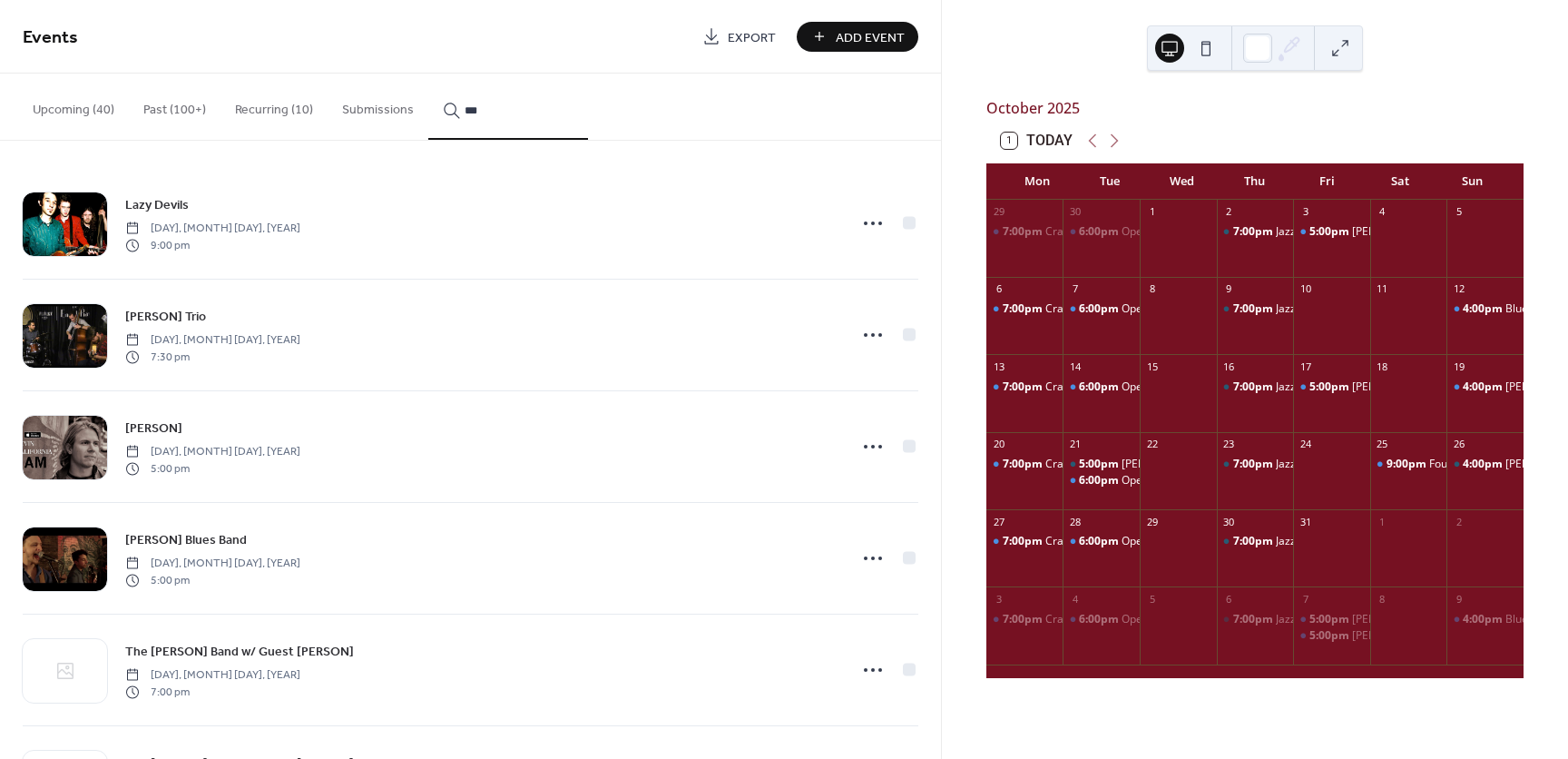 type on "***" 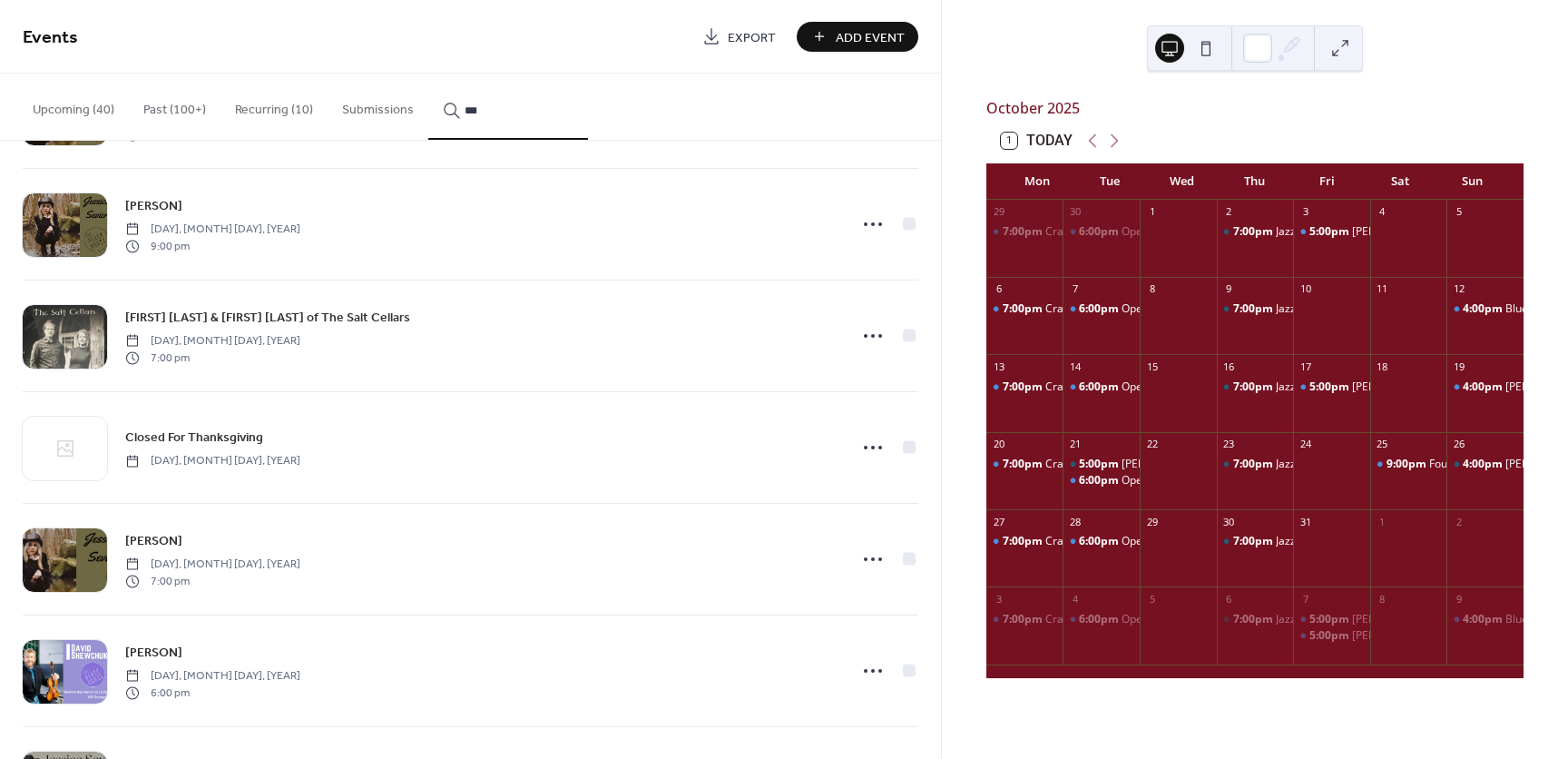 scroll, scrollTop: 1089, scrollLeft: 0, axis: vertical 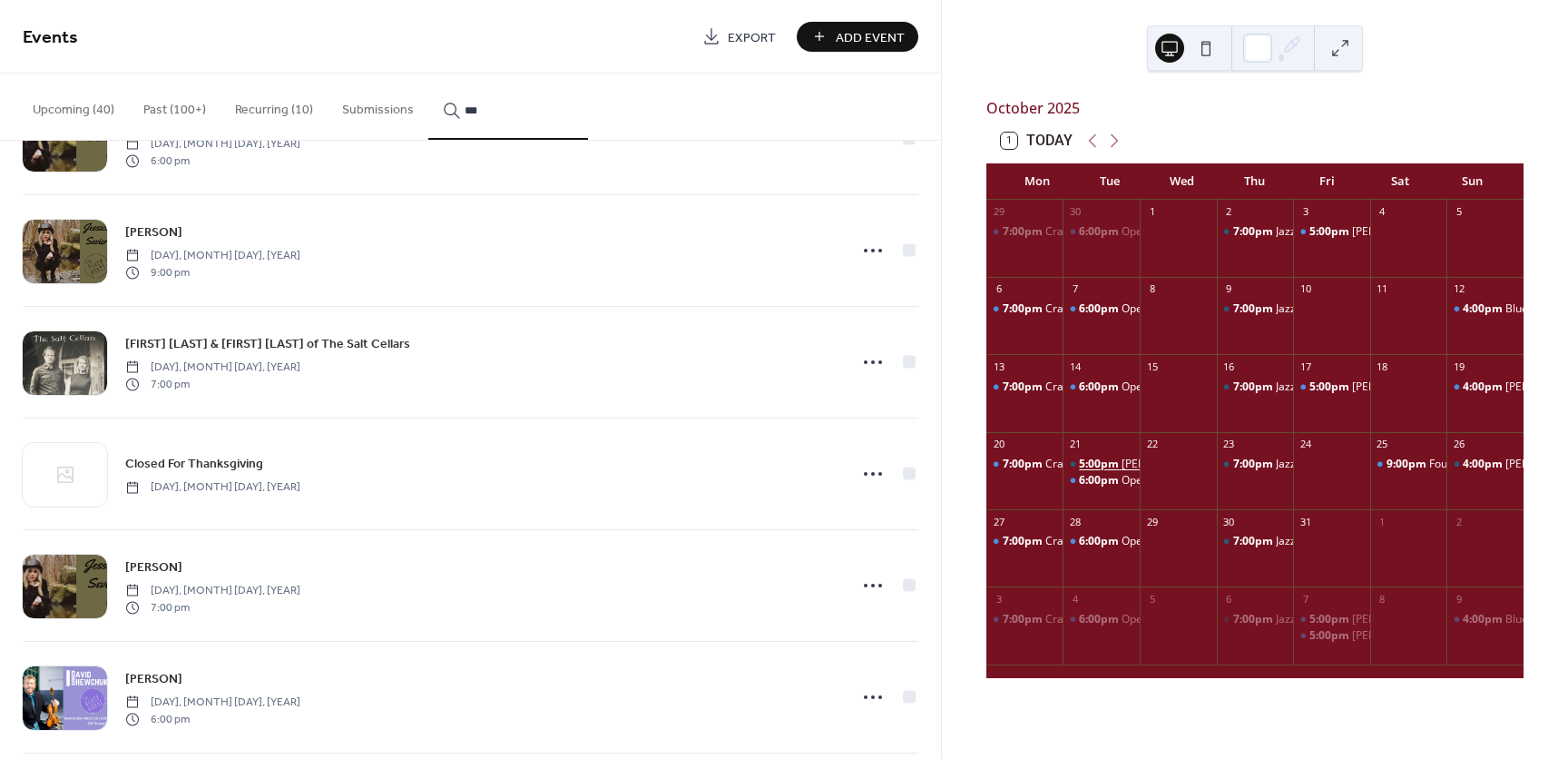 click on "5:00pm" at bounding box center [1100, 464] 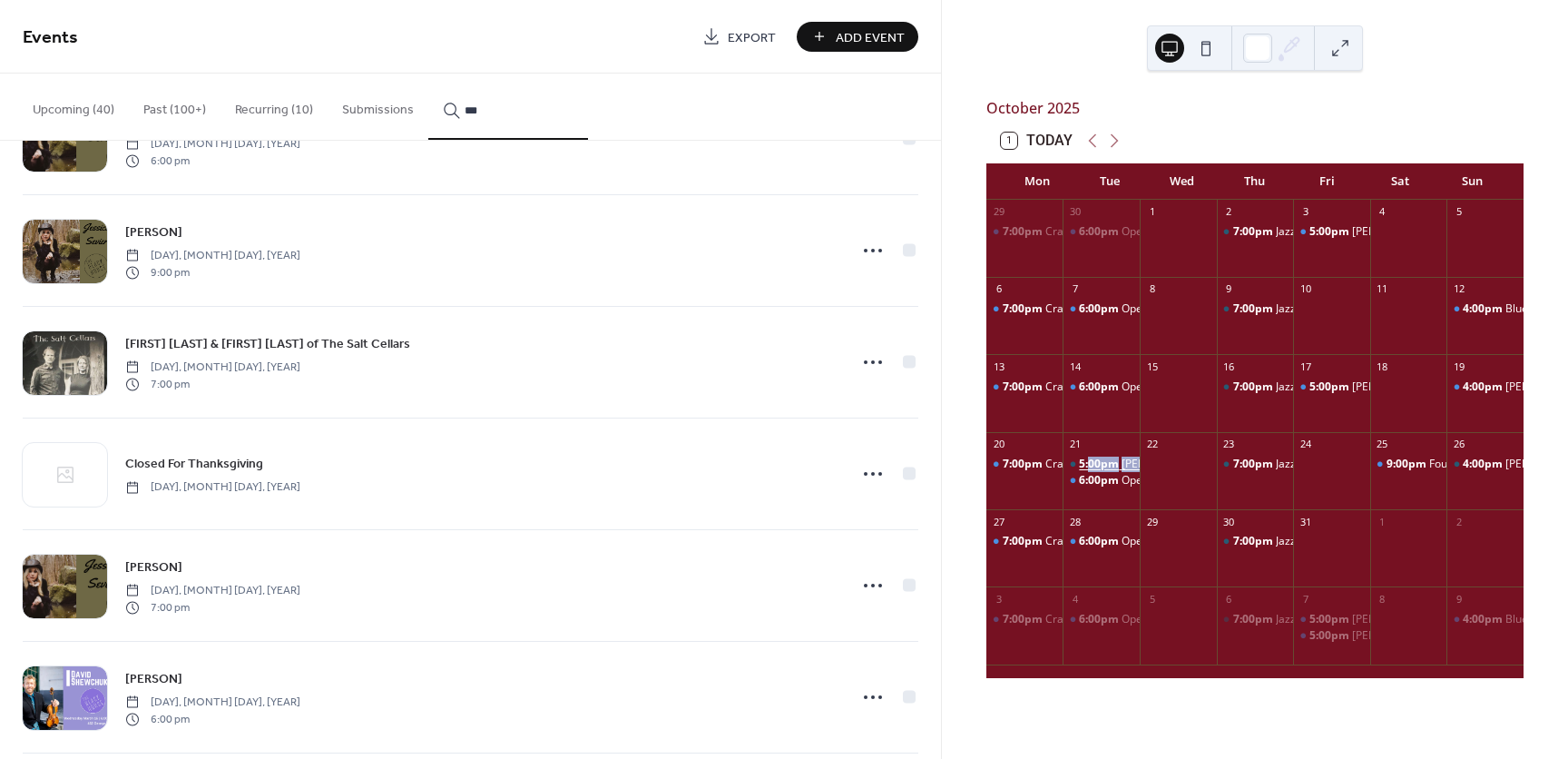 click on "5:00pm" at bounding box center [1100, 464] 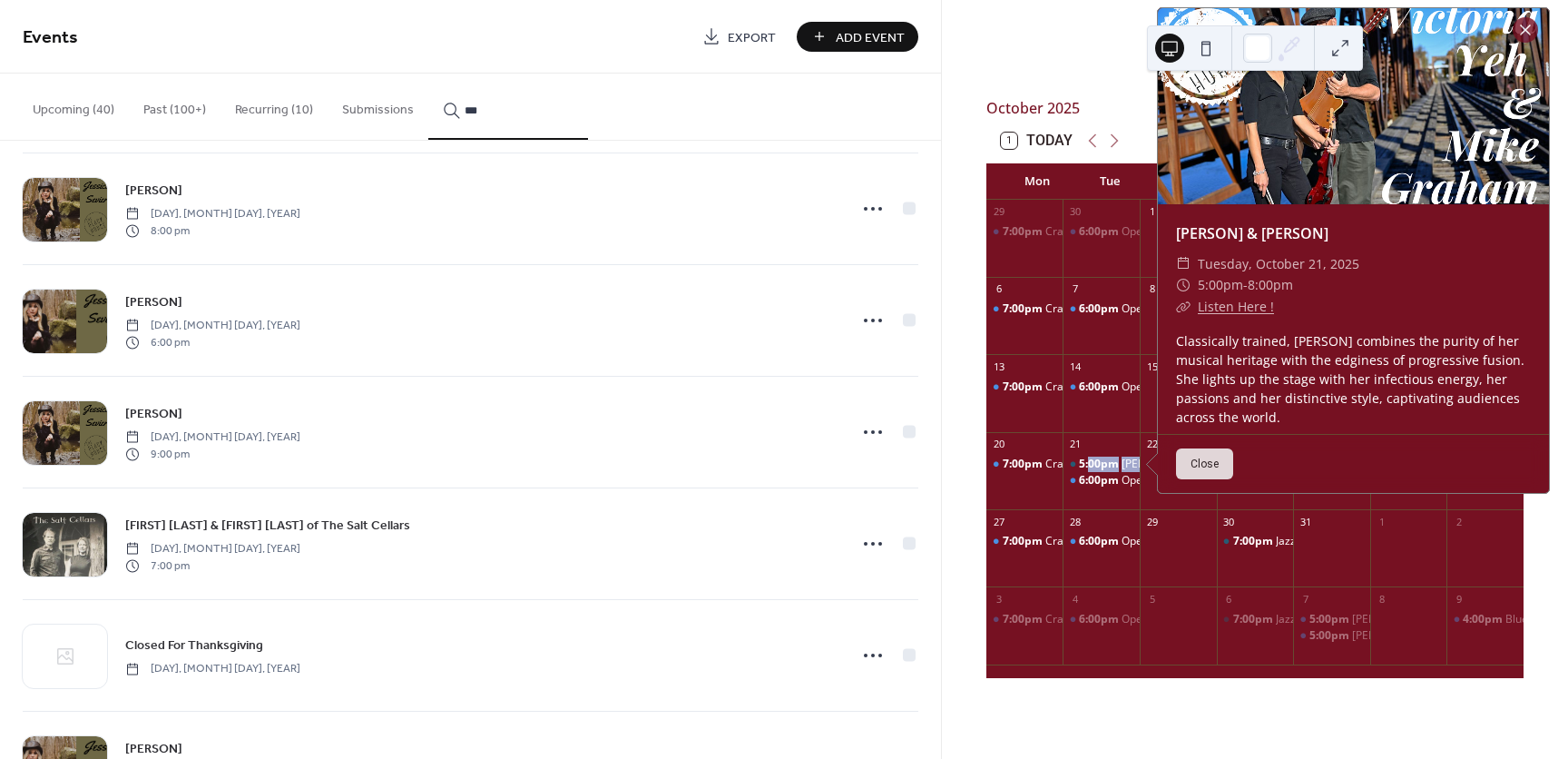 scroll, scrollTop: 636, scrollLeft: 0, axis: vertical 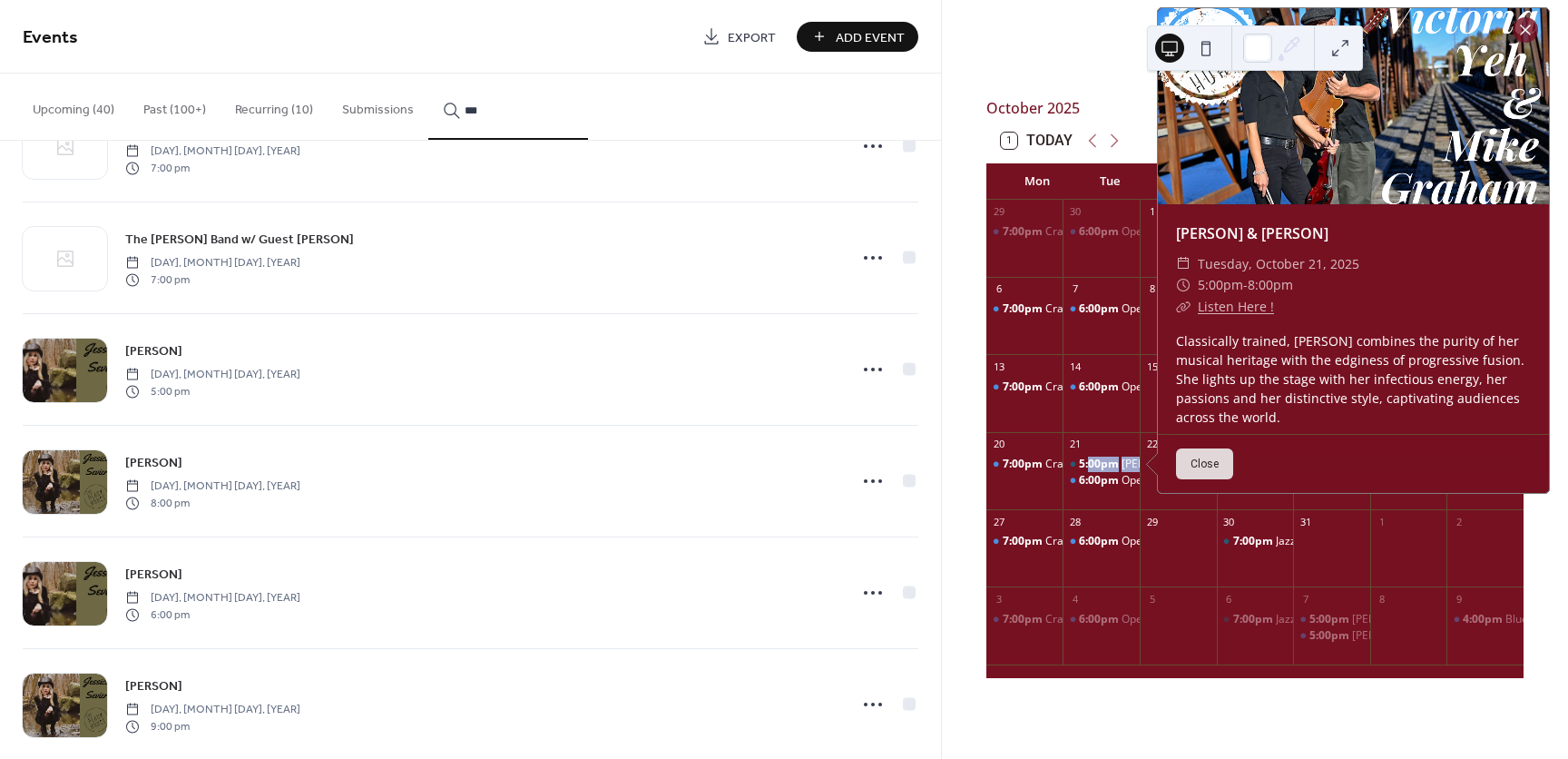 click on "Upcoming (40)" at bounding box center (74, 105) 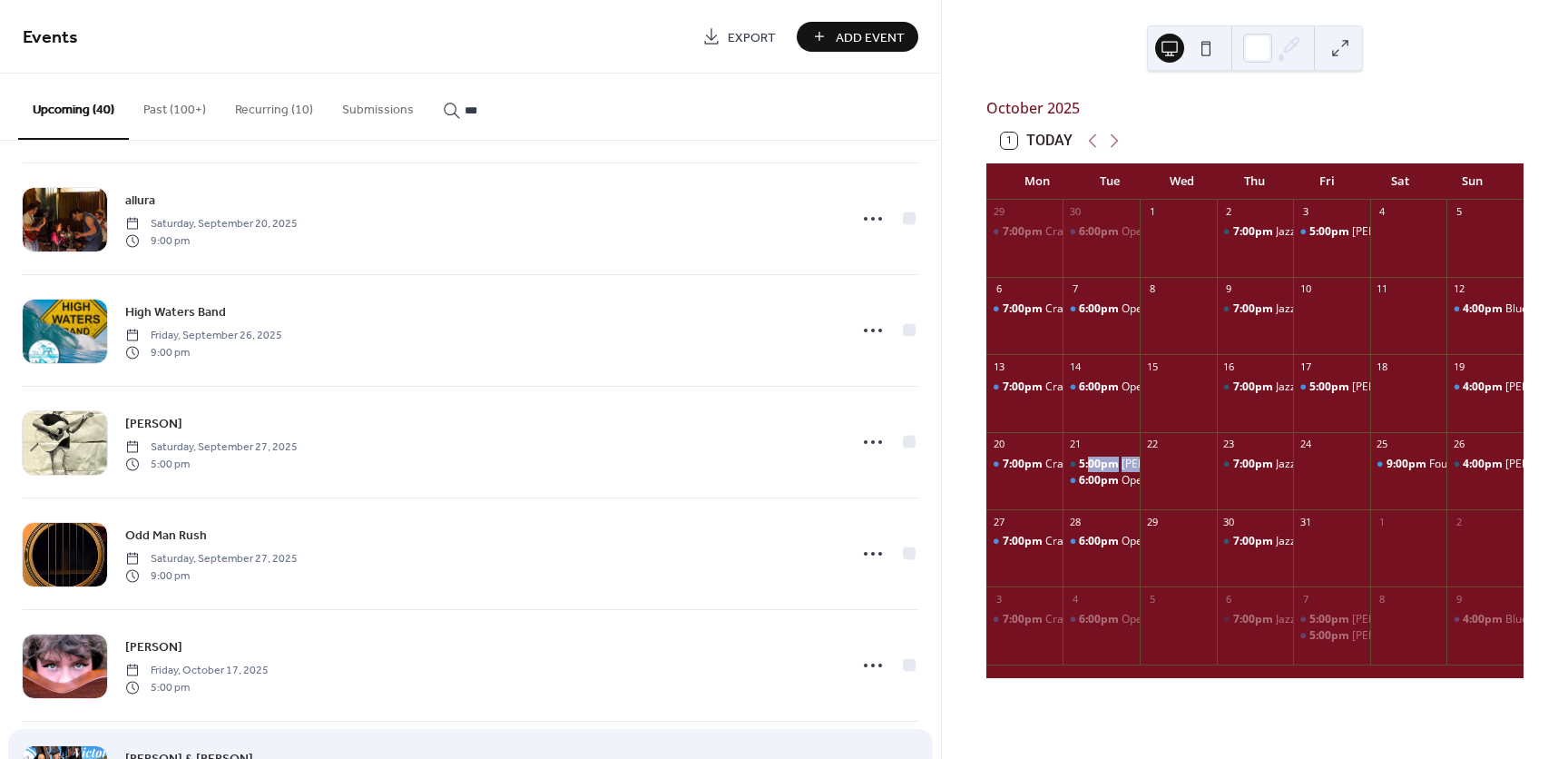 scroll, scrollTop: 2785, scrollLeft: 0, axis: vertical 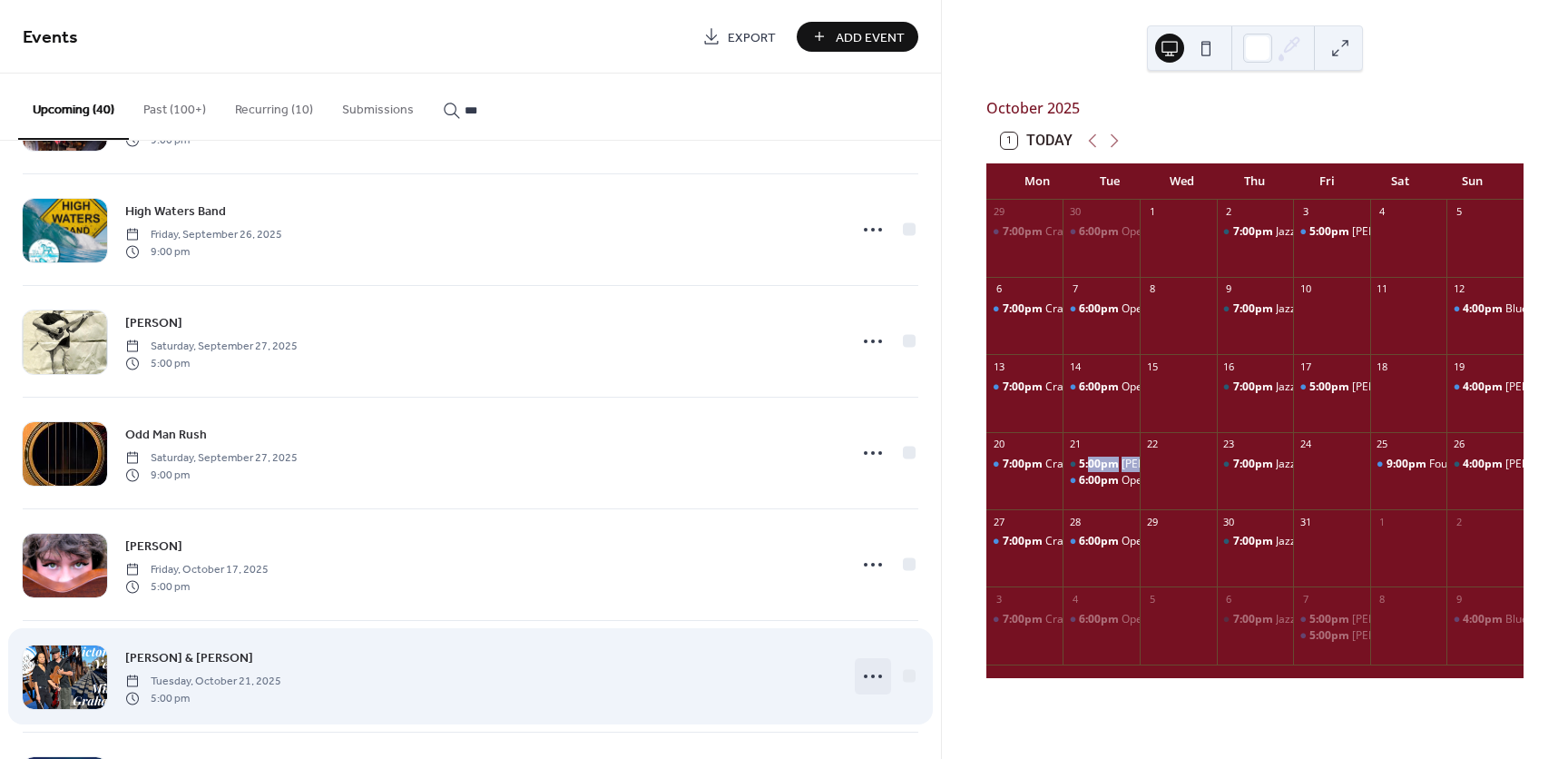 click 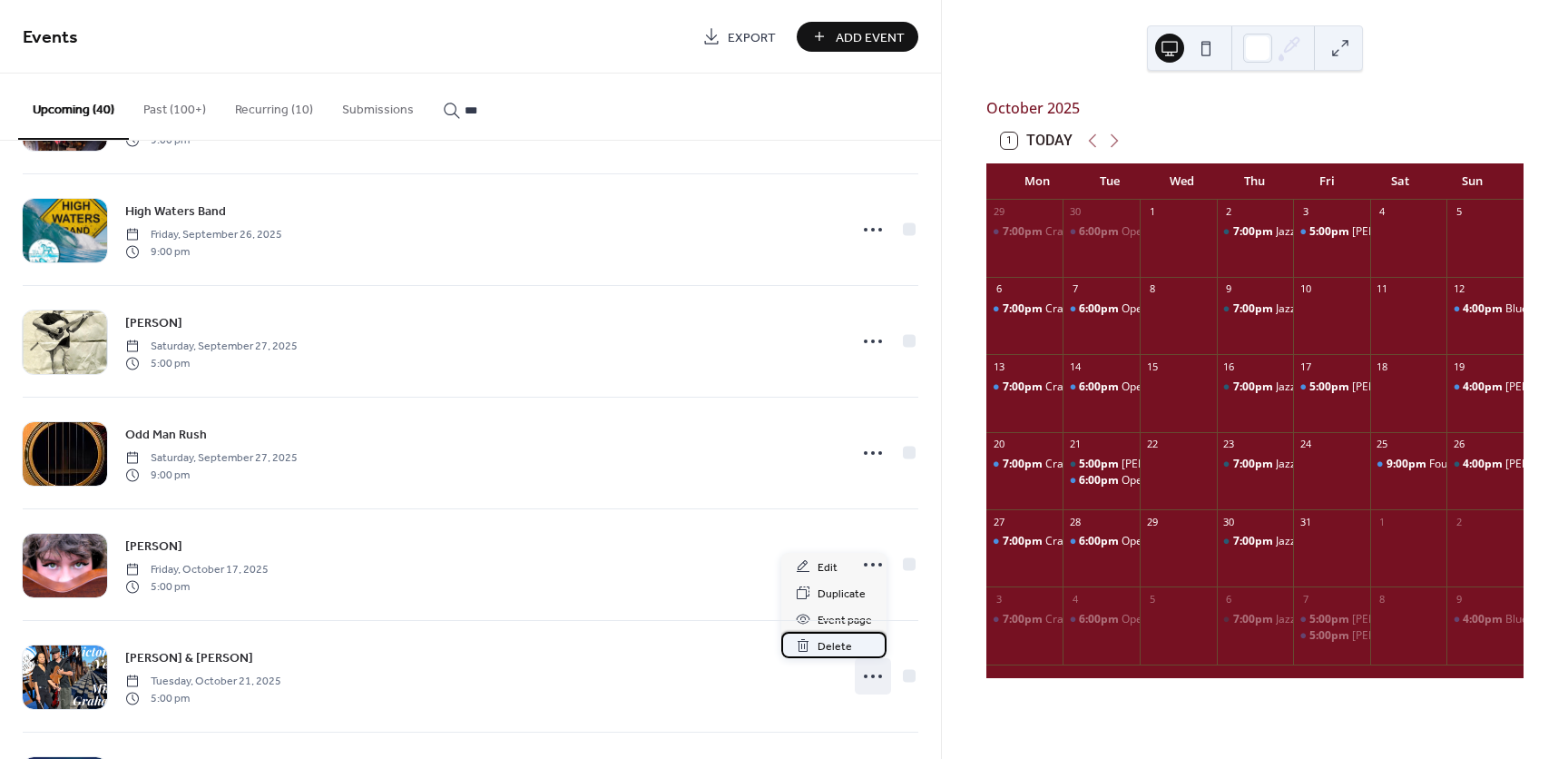 click on "Delete" at bounding box center [835, 646] 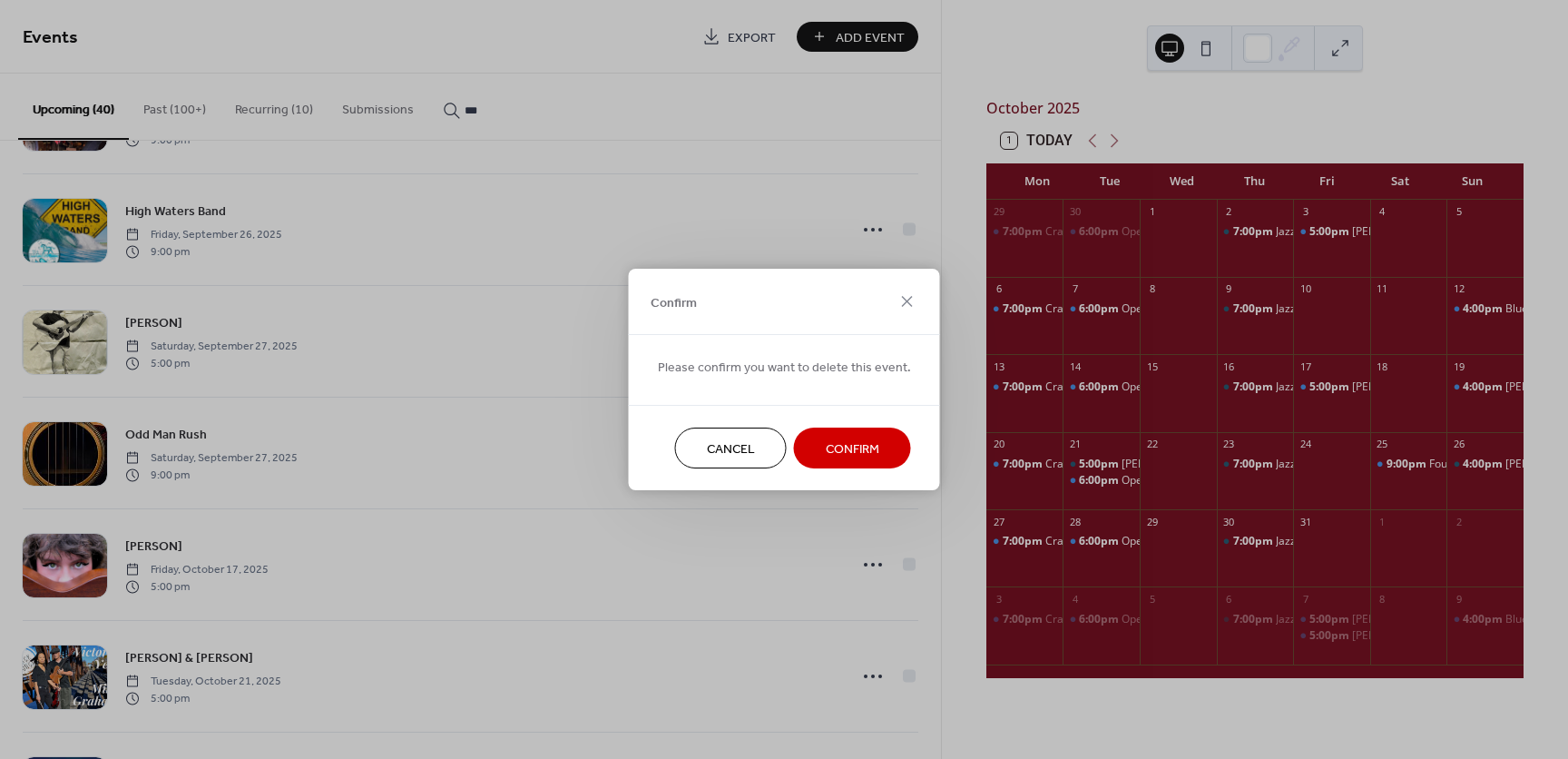click on "Confirm" at bounding box center (852, 449) 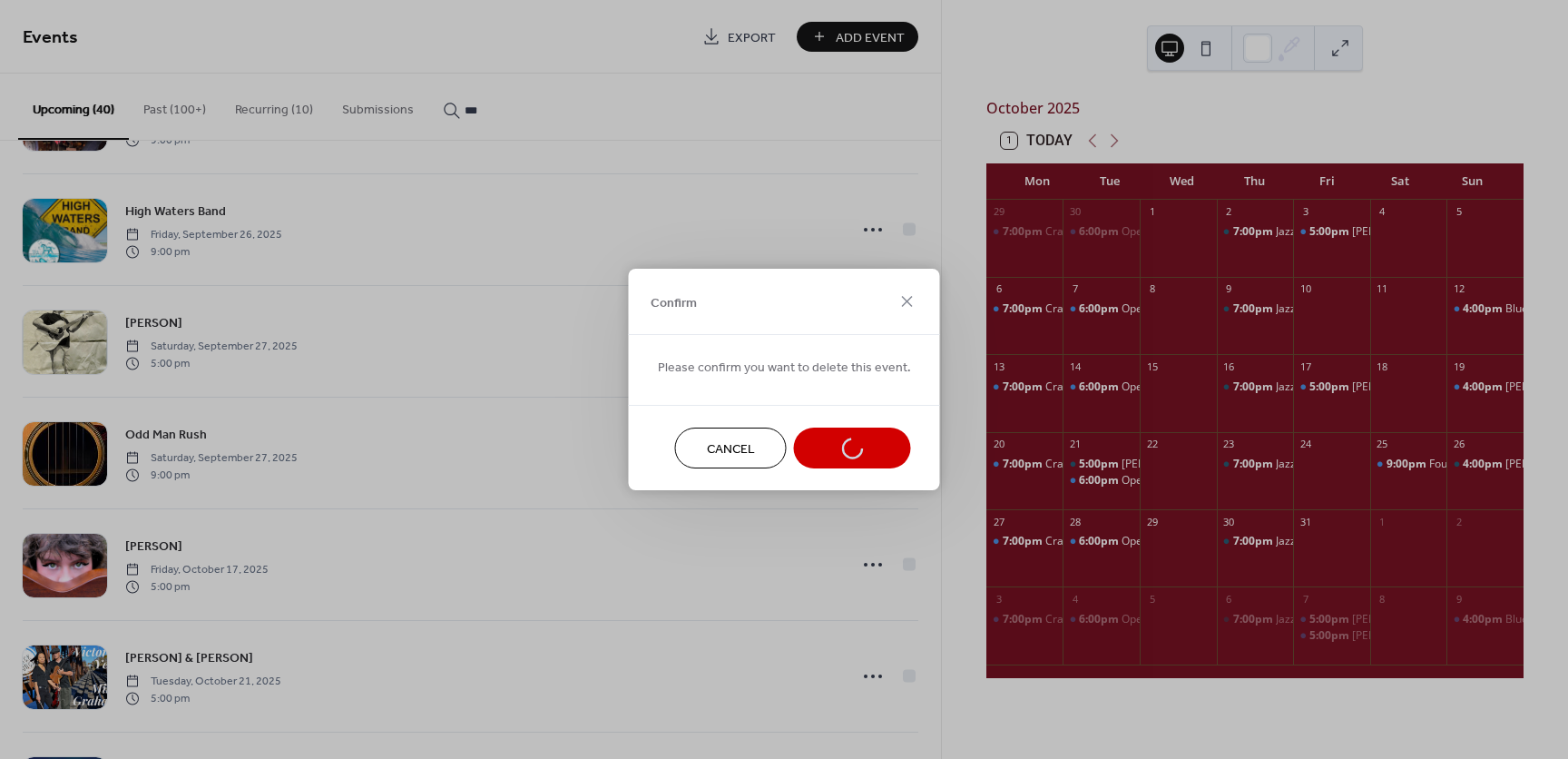 click on "Cancel Confirm" at bounding box center (784, 448) 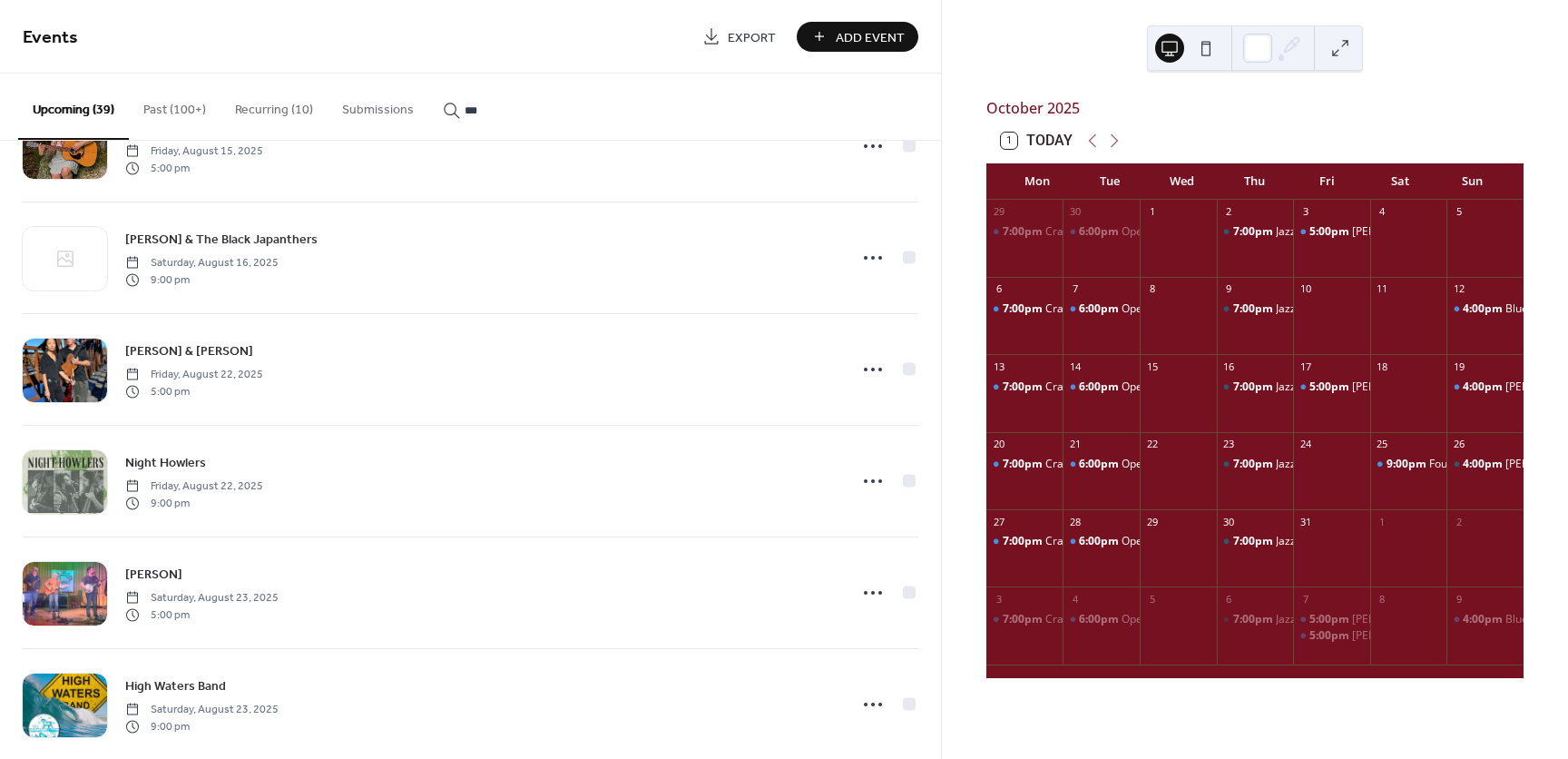 scroll, scrollTop: 970, scrollLeft: 0, axis: vertical 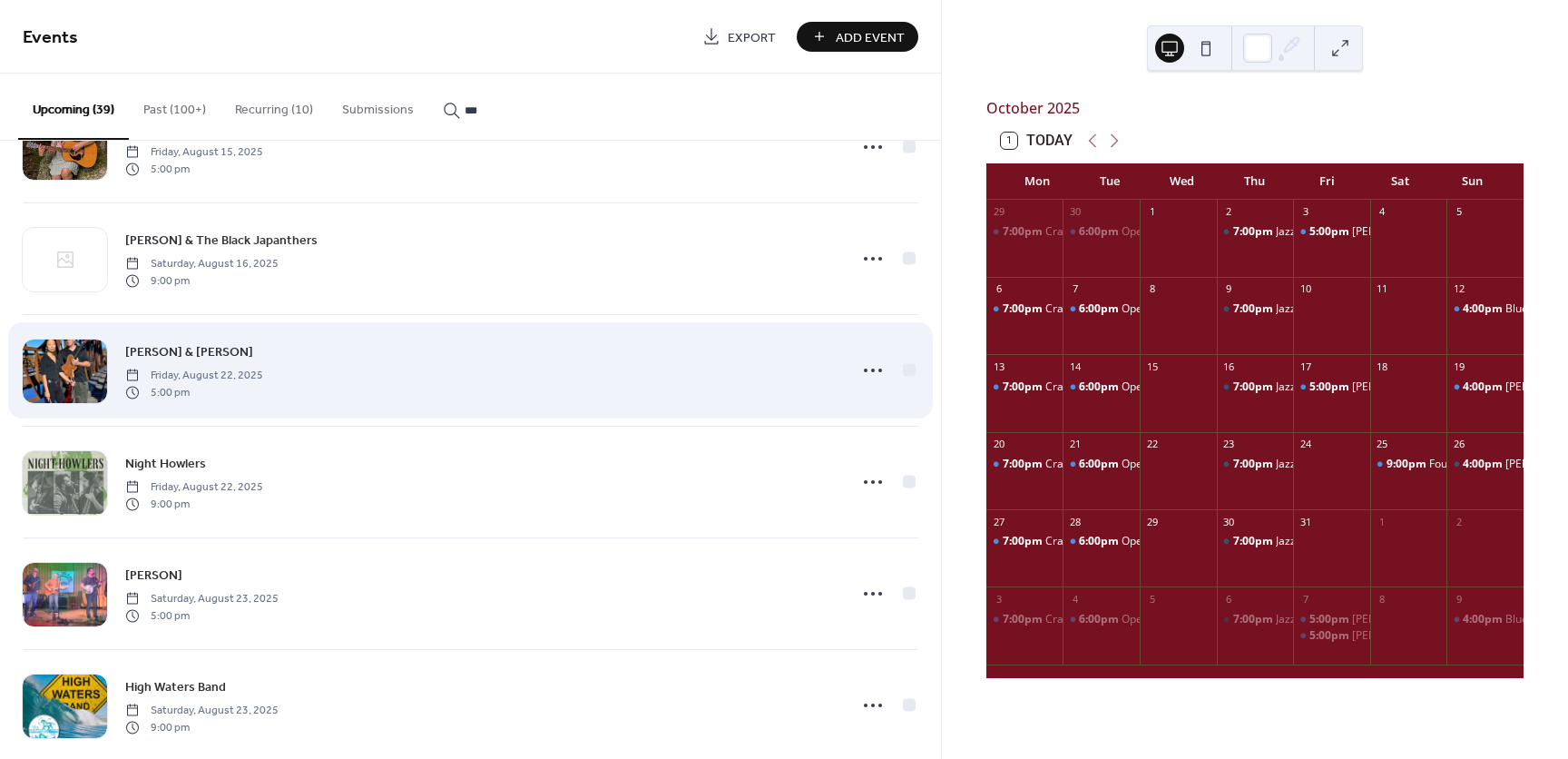 click on "[FIRST] [LAST] & [FIRST] [LAST]" at bounding box center [189, 352] 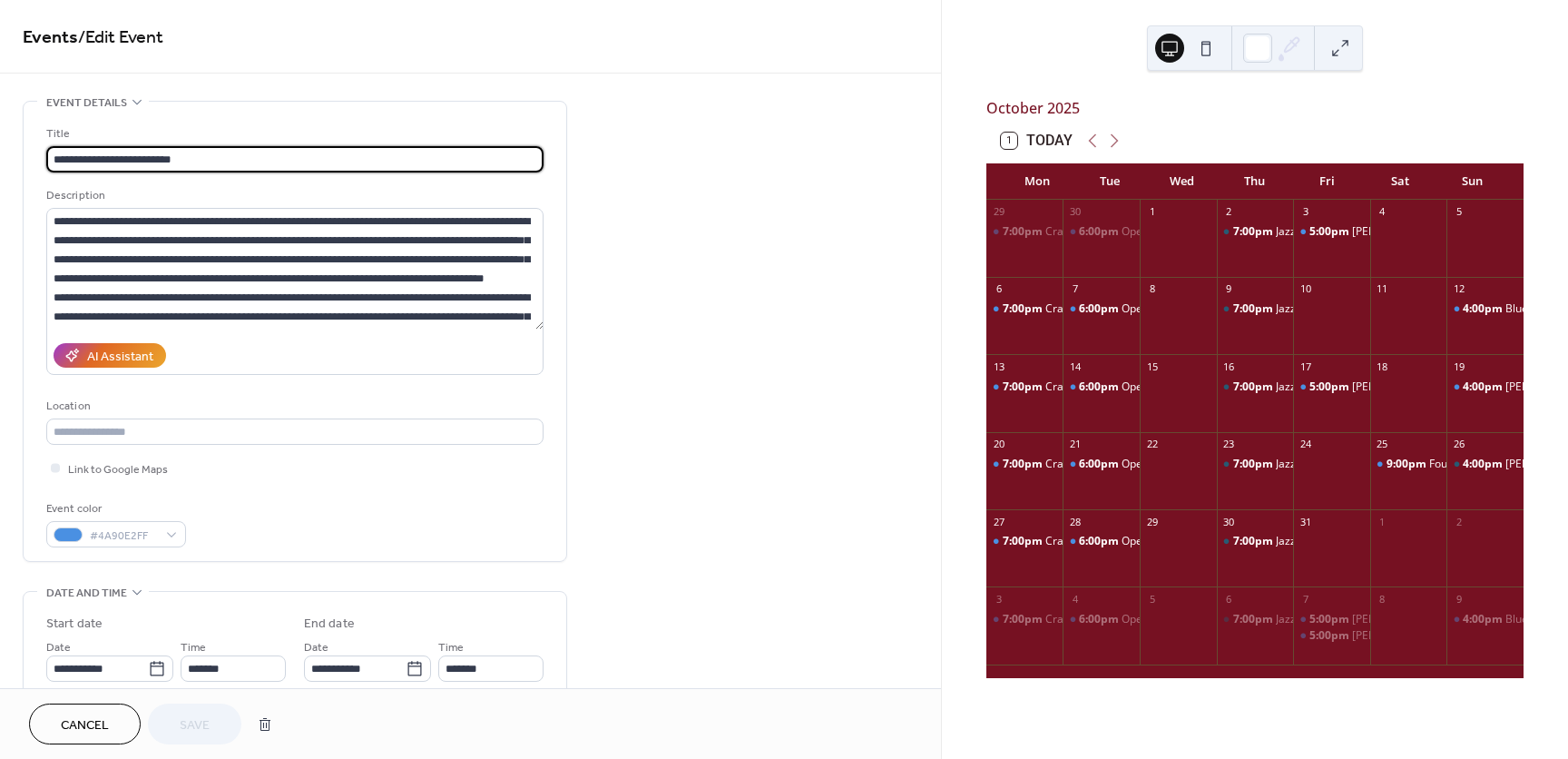 scroll, scrollTop: 91, scrollLeft: 0, axis: vertical 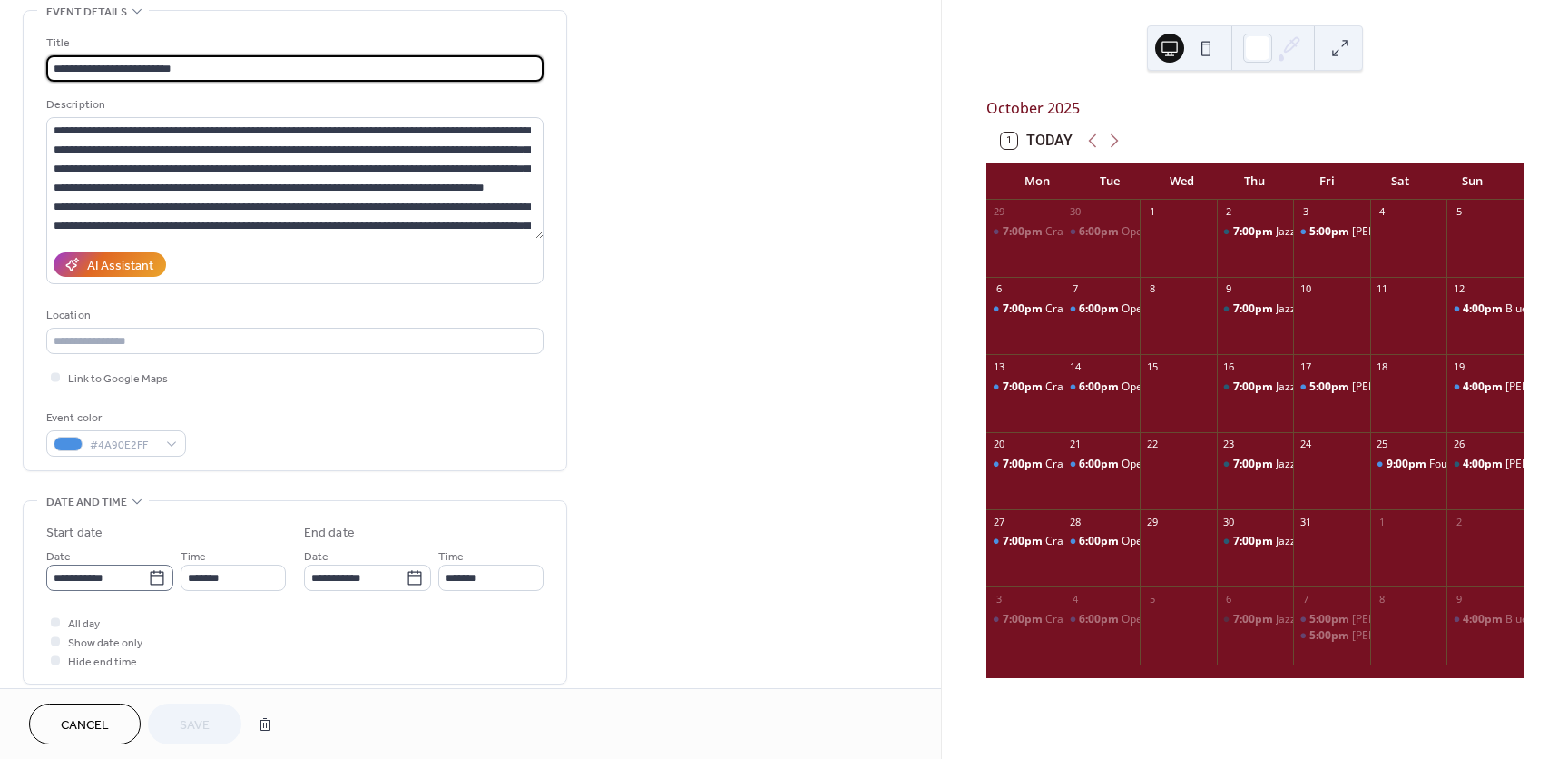 click 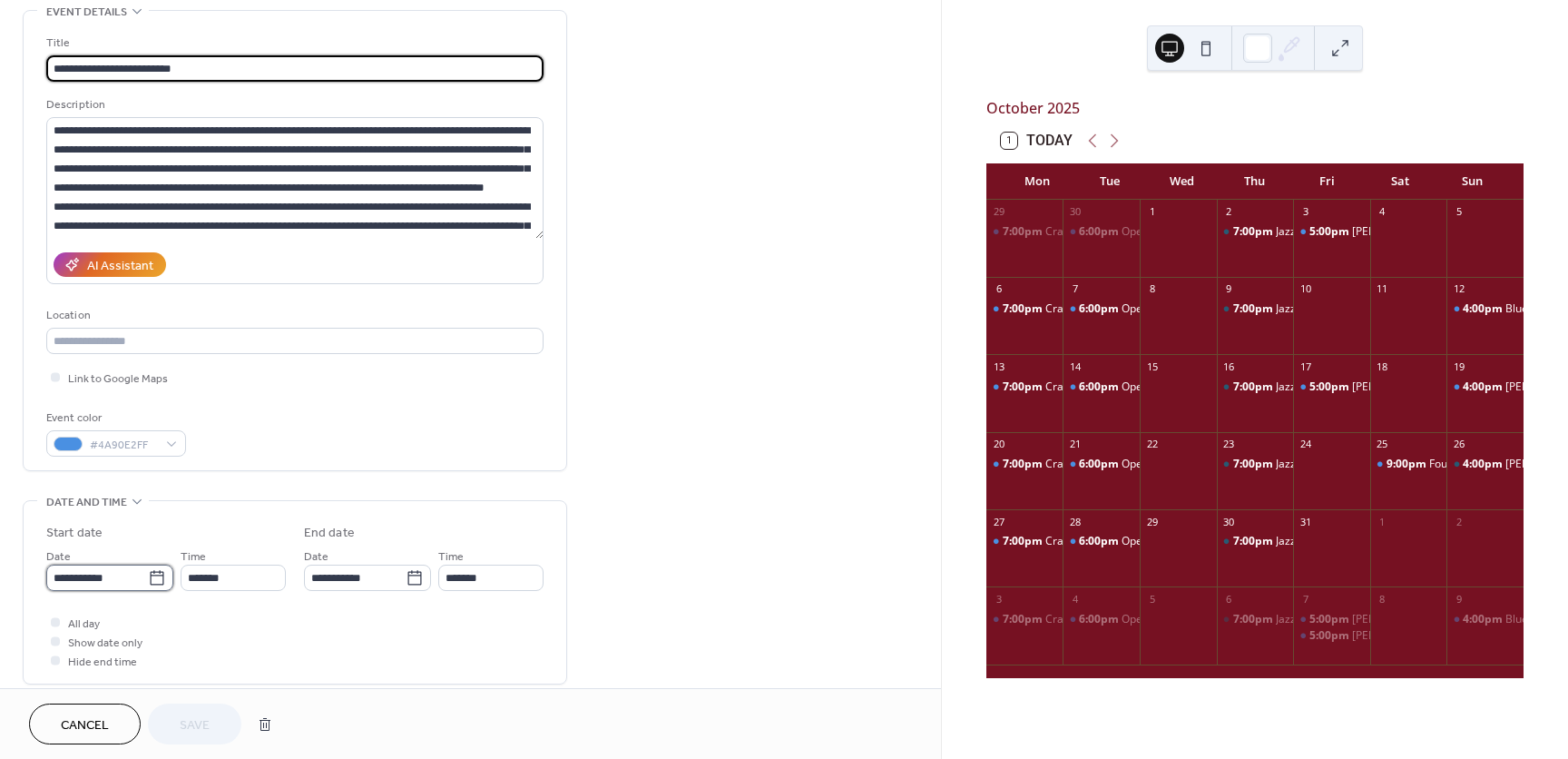 click on "**********" at bounding box center [97, 577] 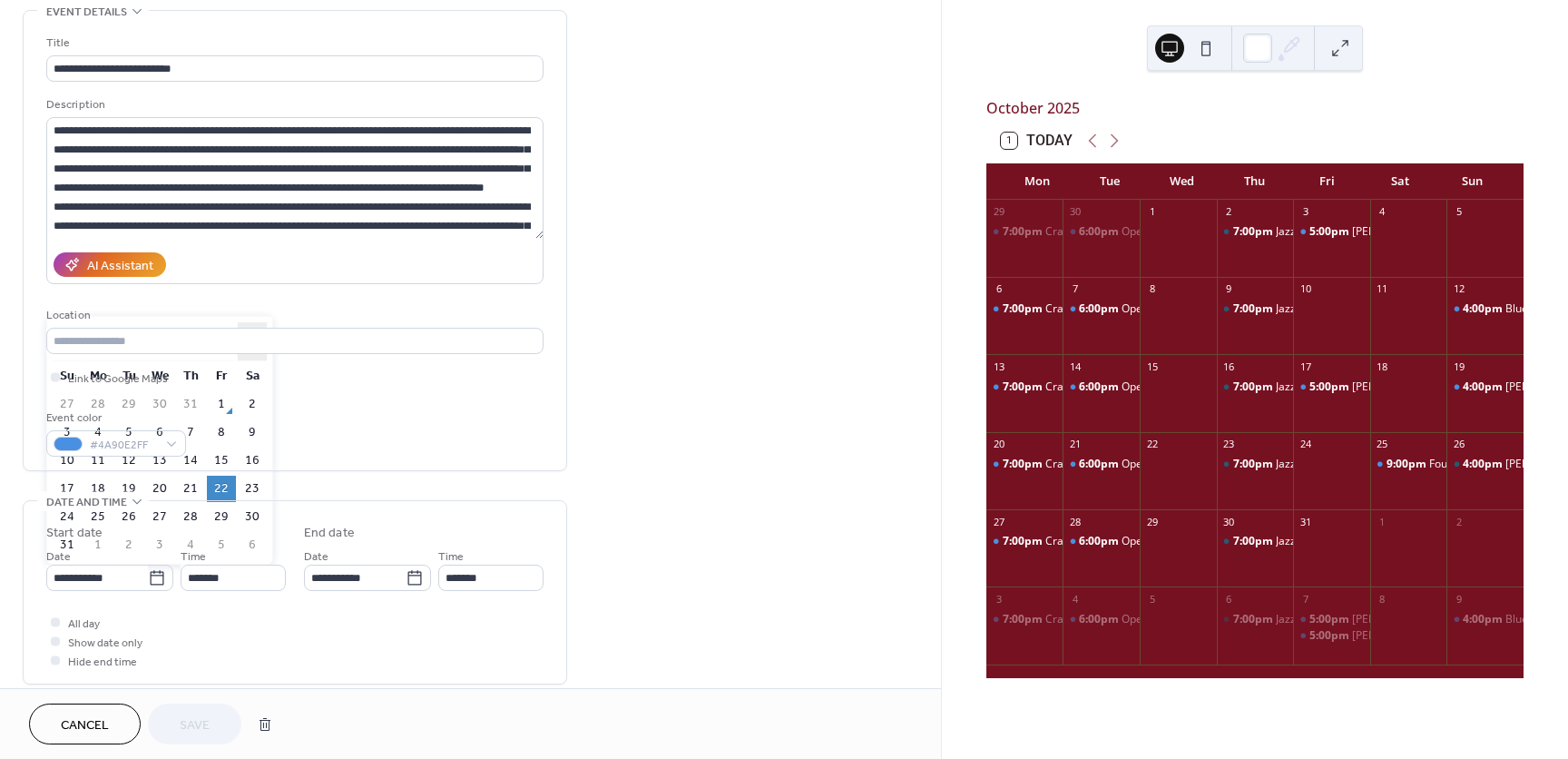 click on "›" at bounding box center (252, 341) 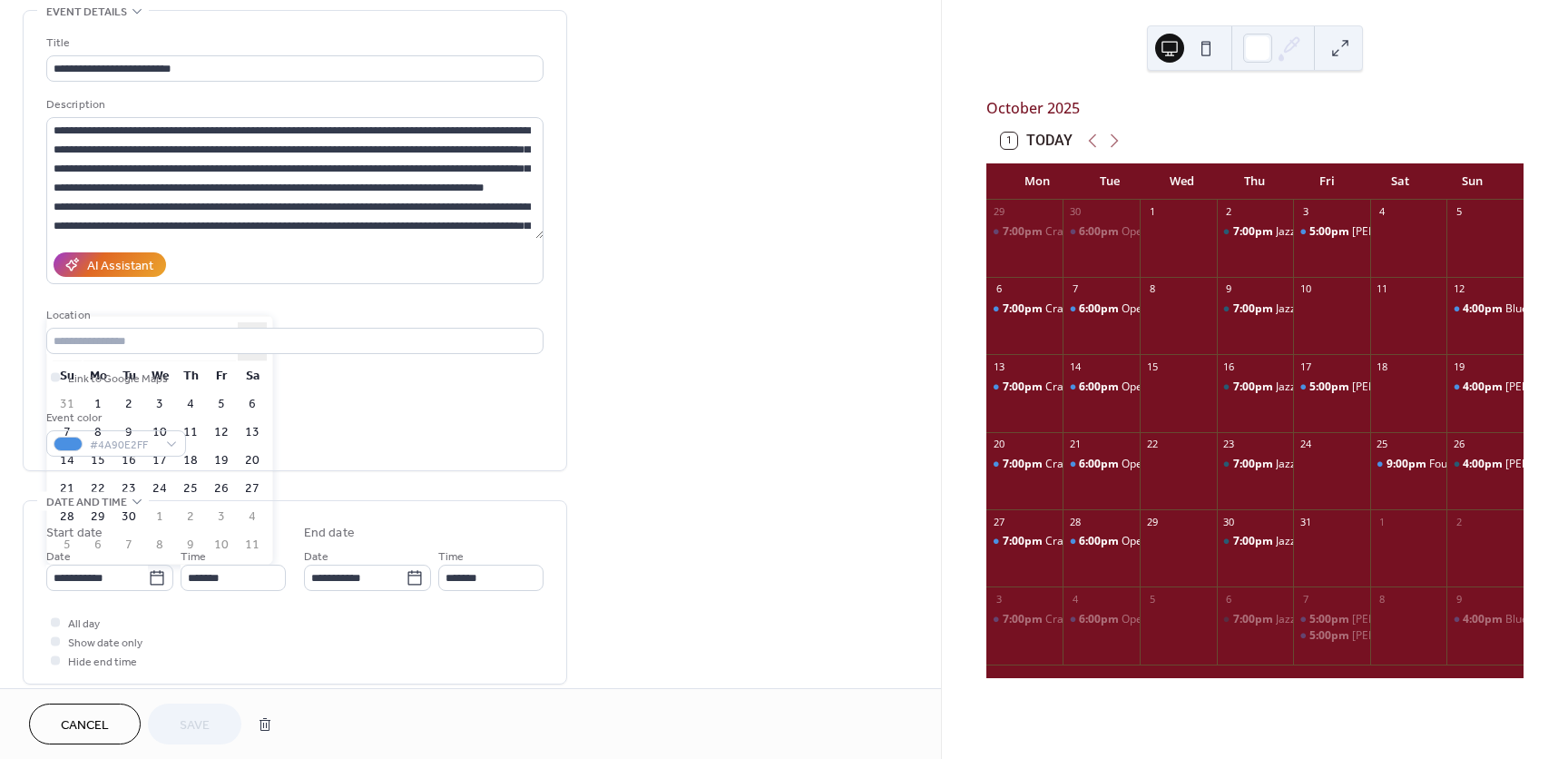 click on "›" at bounding box center (252, 341) 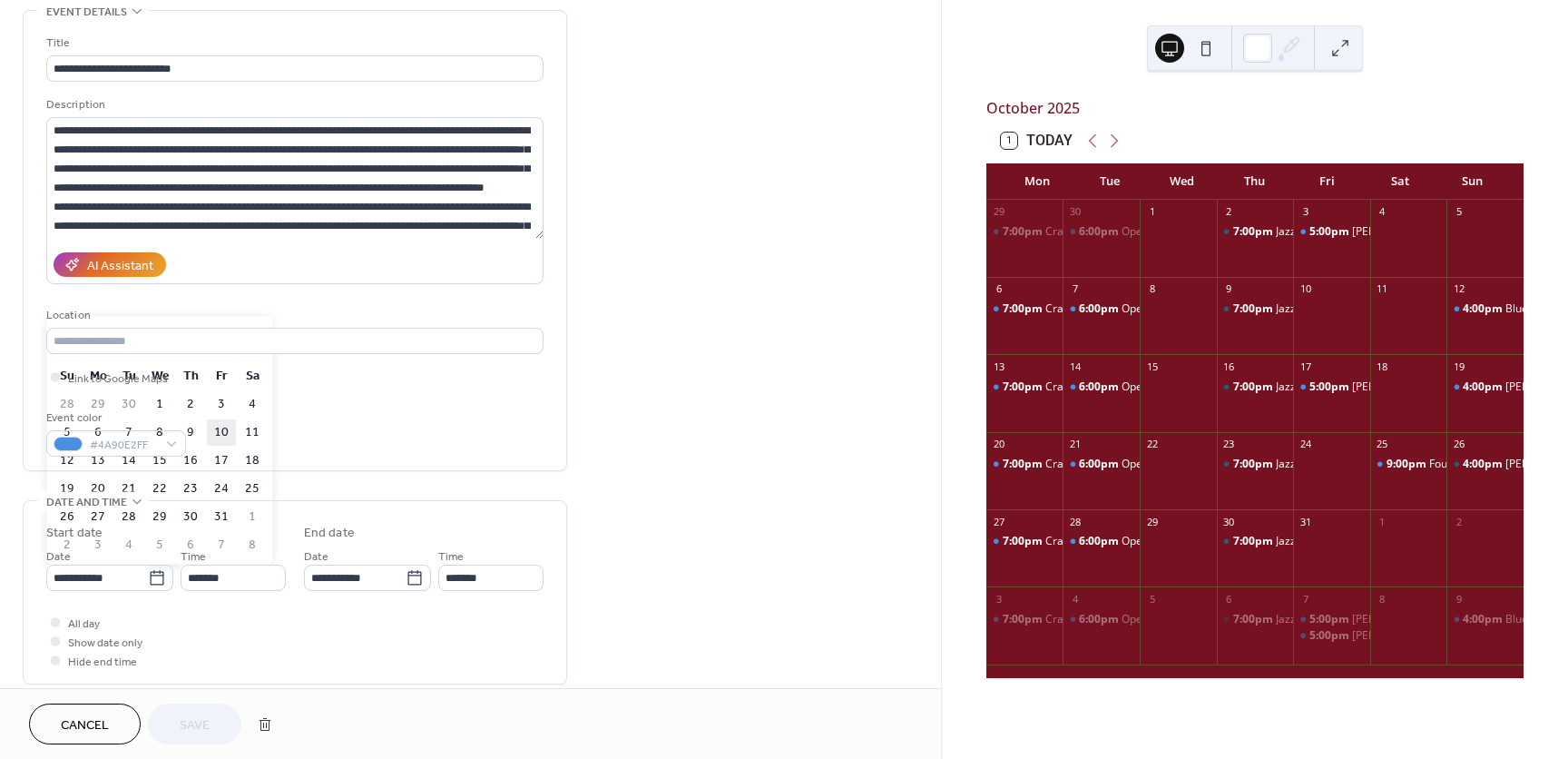 click on "10" at bounding box center [221, 432] 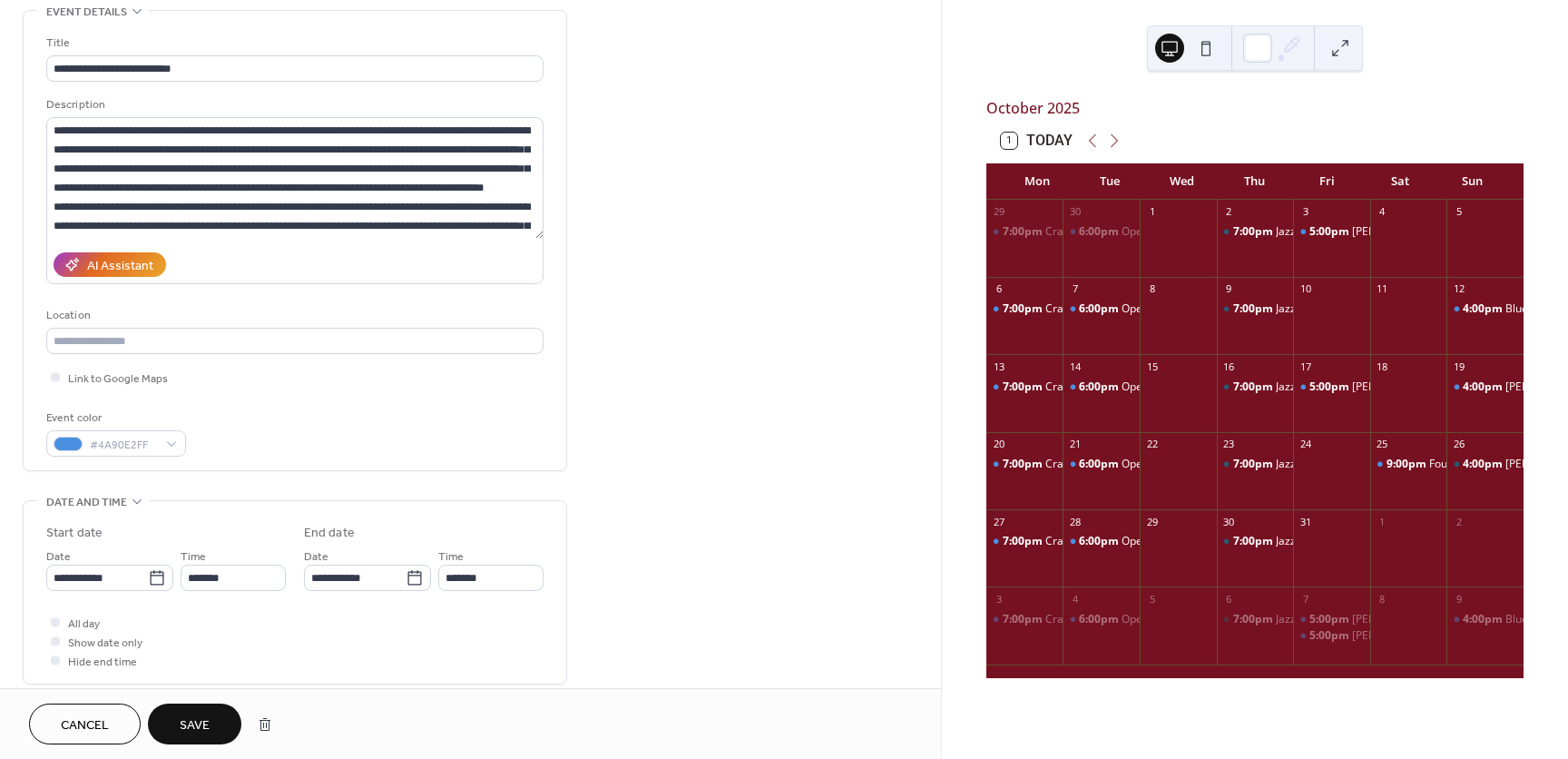 click on "All day Show date only Hide end time" at bounding box center (295, 641) 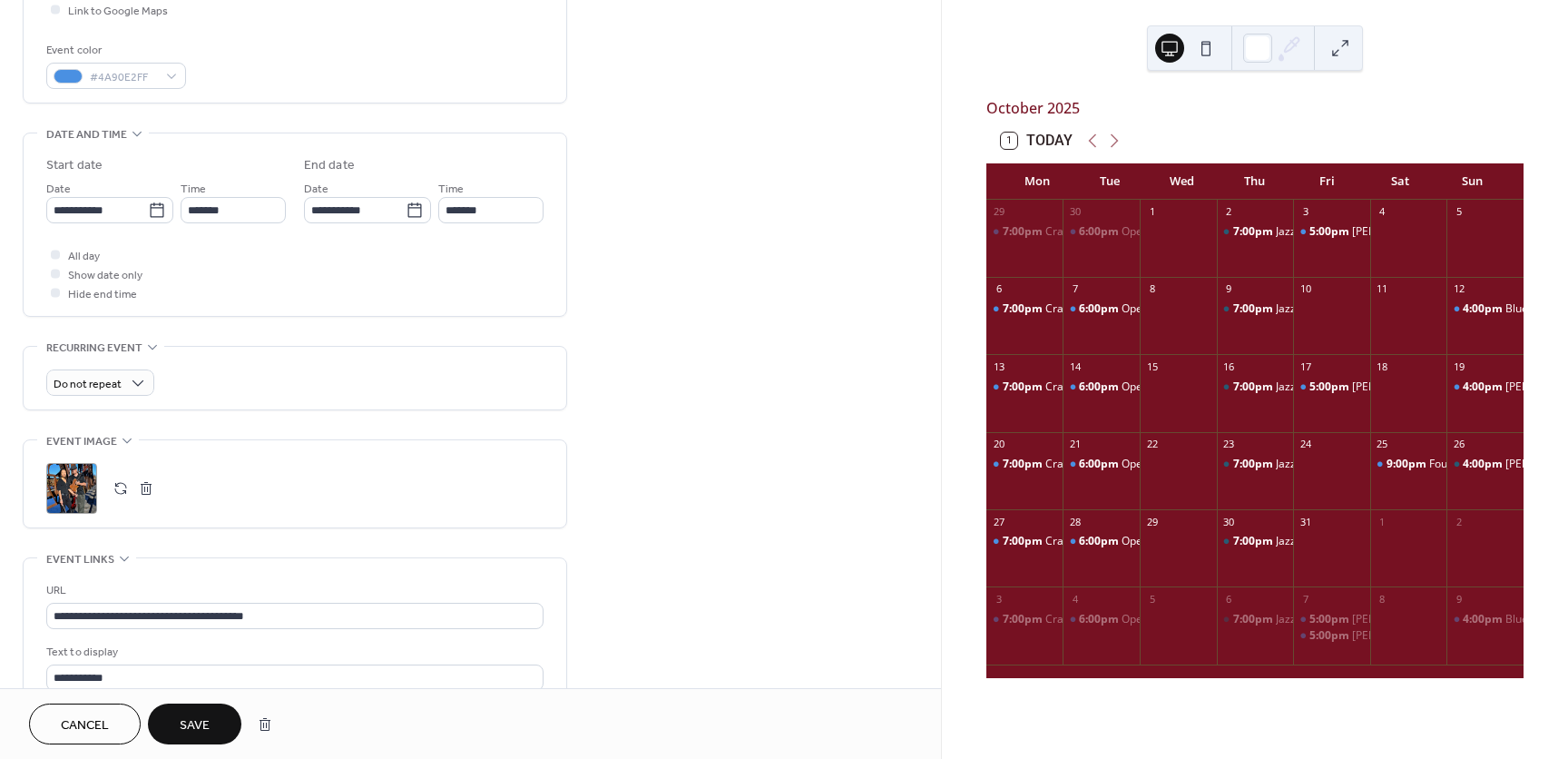 scroll, scrollTop: 661, scrollLeft: 0, axis: vertical 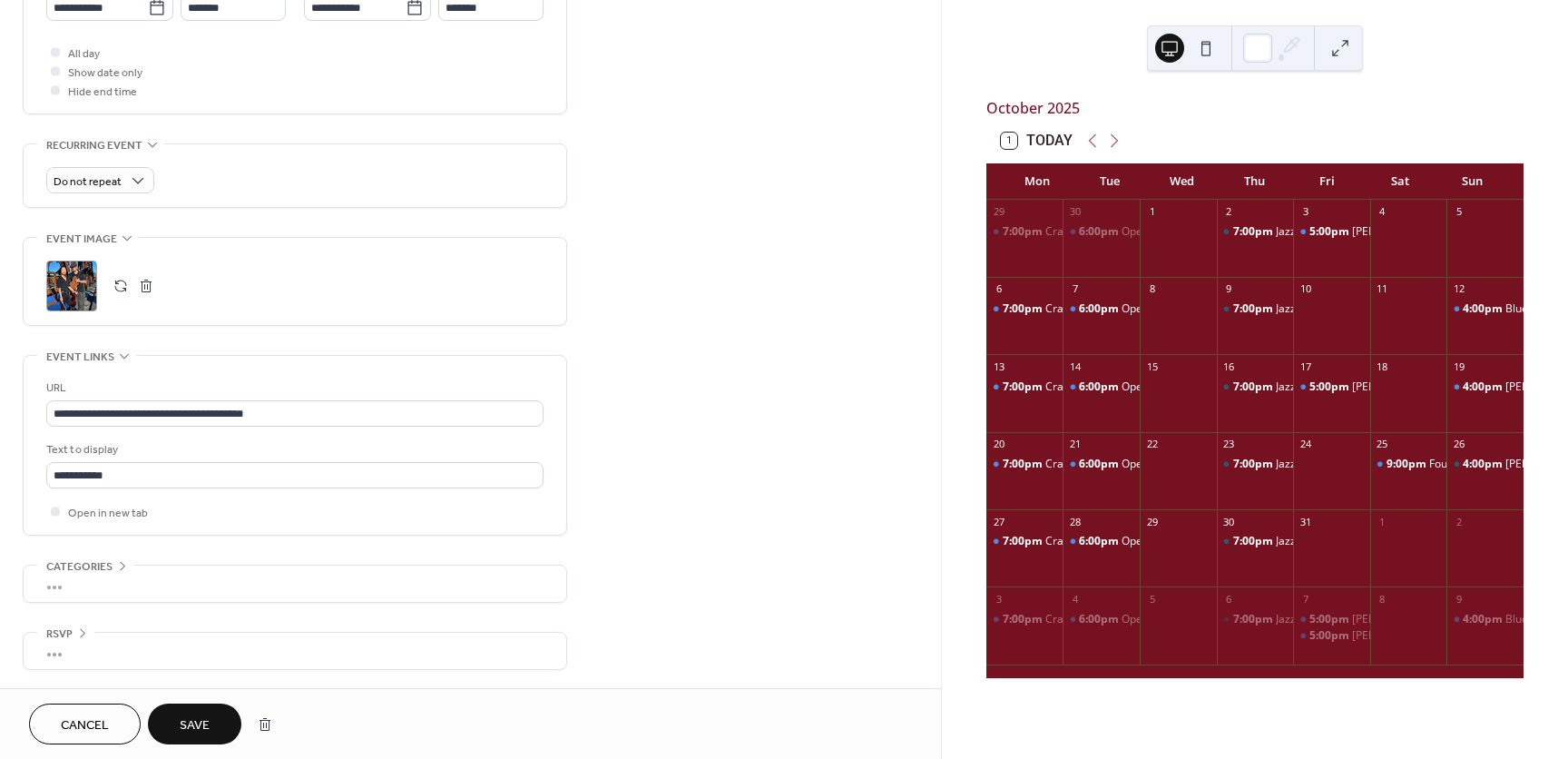 click on "Save" at bounding box center (194, 724) 